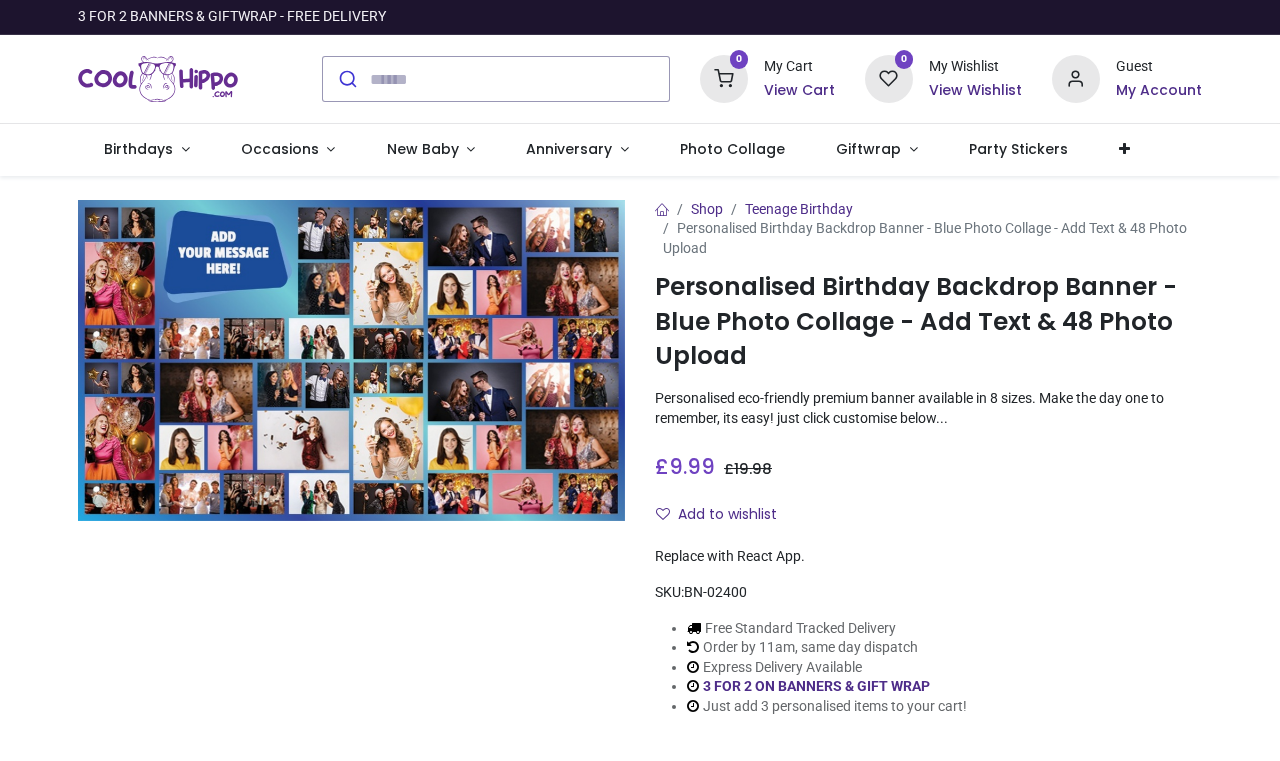 scroll, scrollTop: 0, scrollLeft: 0, axis: both 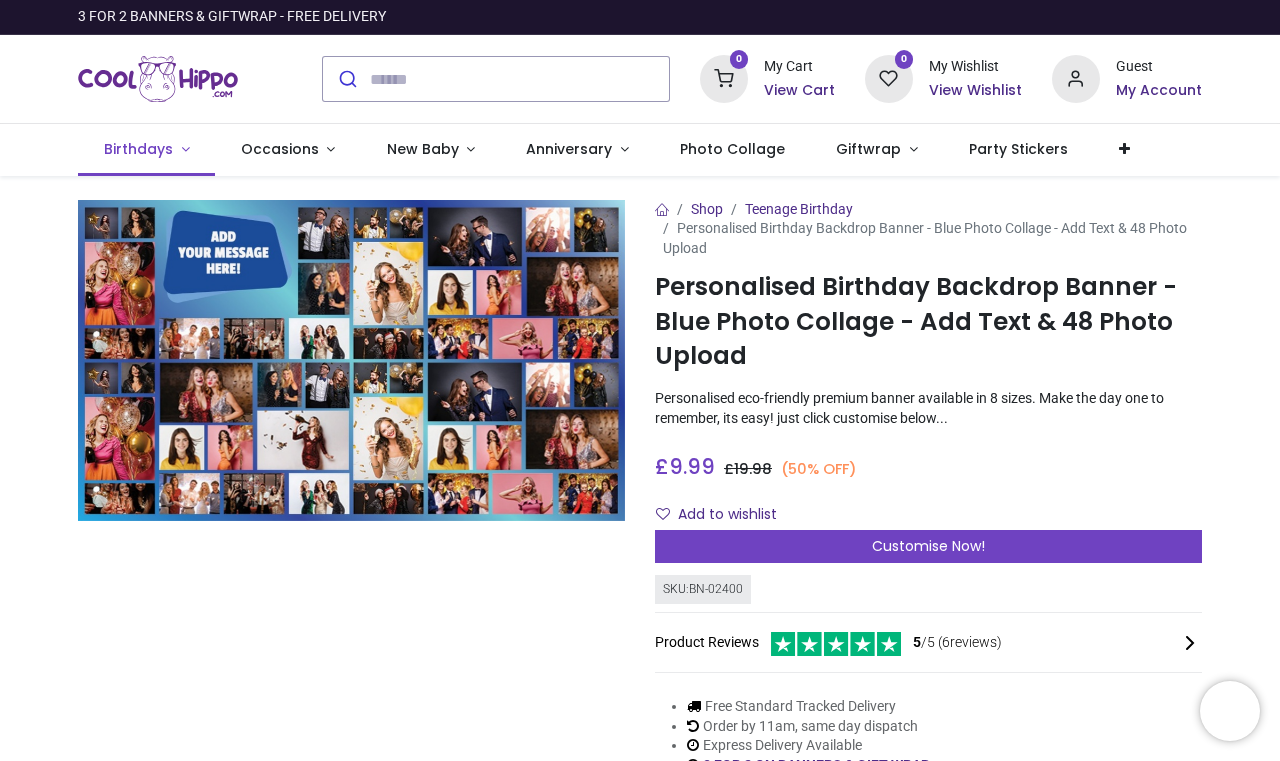 click on "Birthdays" at bounding box center (138, 149) 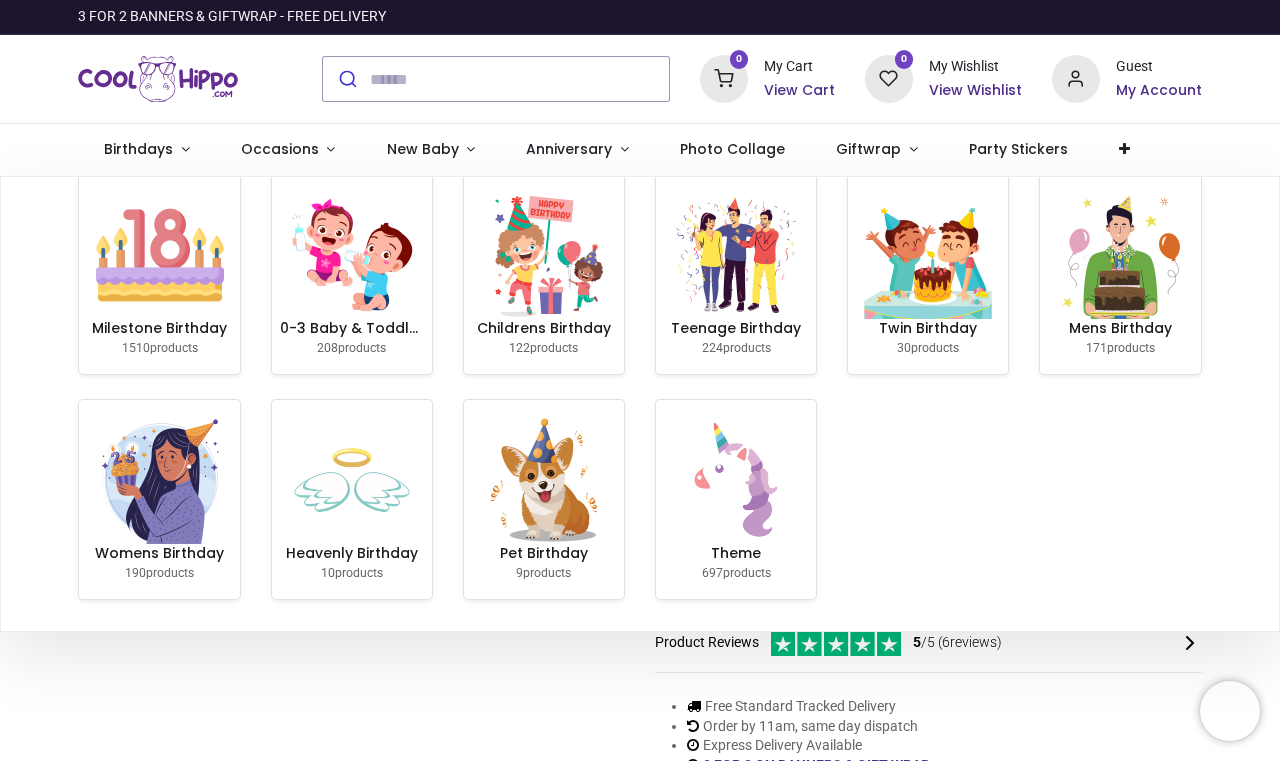 scroll, scrollTop: 25, scrollLeft: 0, axis: vertical 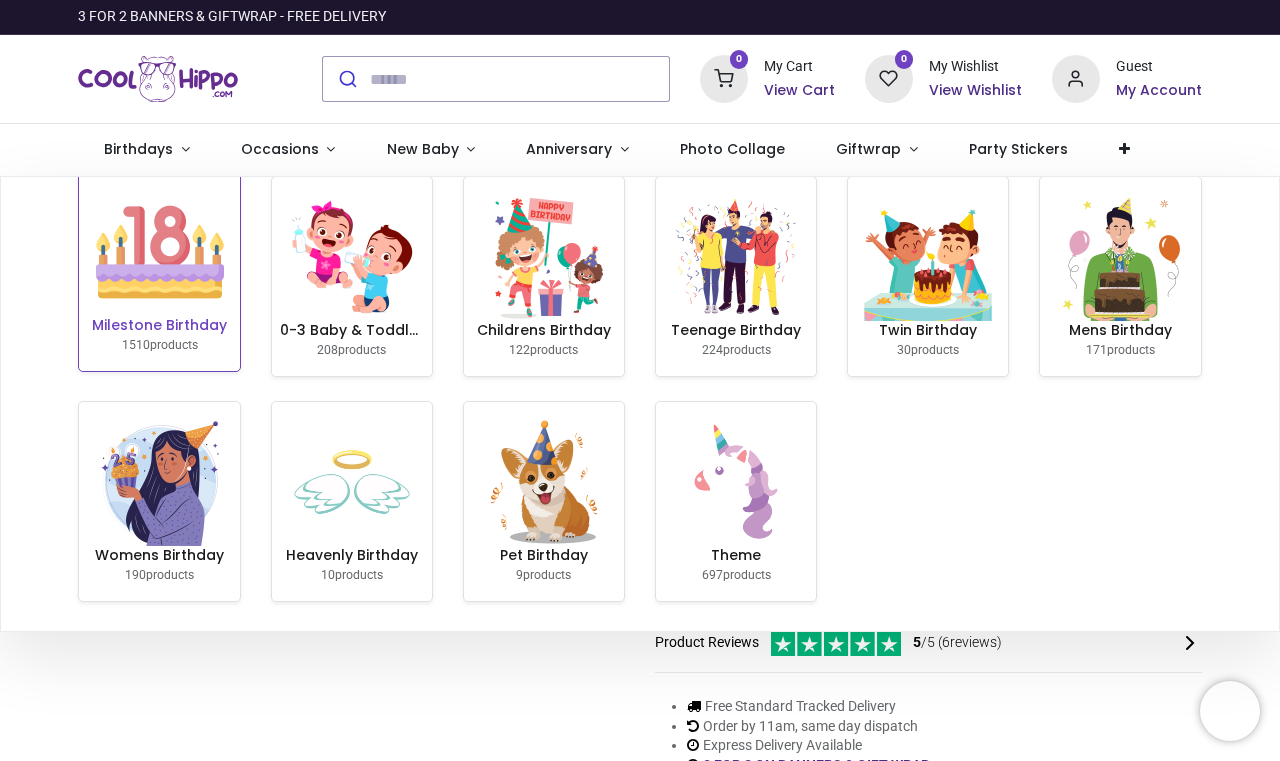click on "Milestone Birthday" at bounding box center [159, 326] 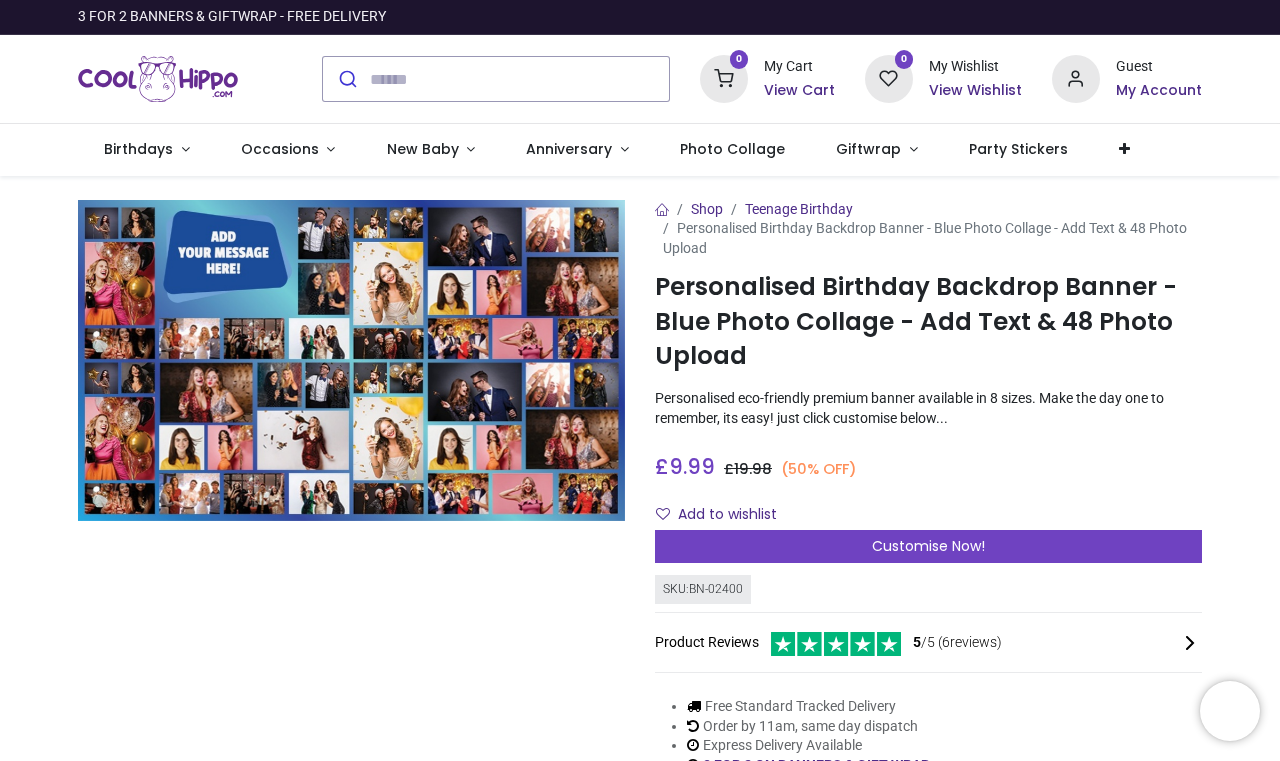 click on "My Account" at bounding box center (1159, 91) 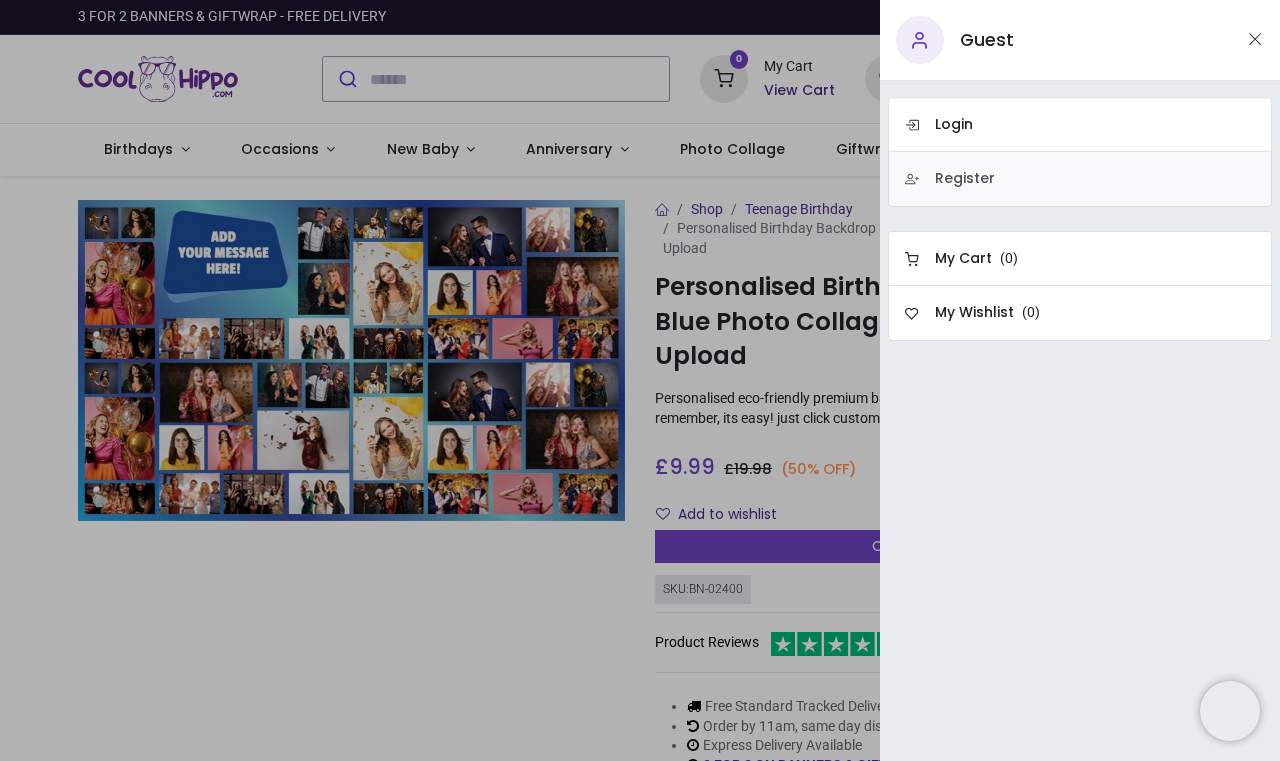 click on "Register" at bounding box center [965, 179] 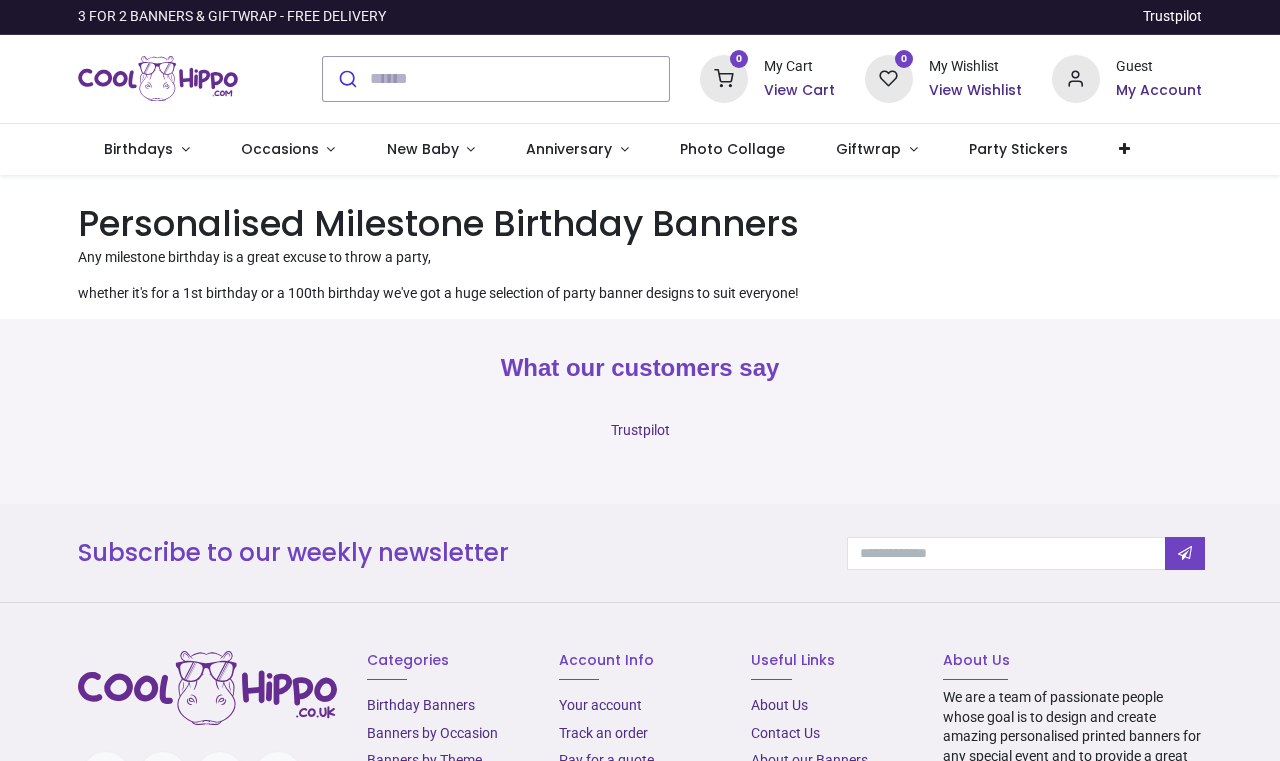 scroll, scrollTop: 0, scrollLeft: 0, axis: both 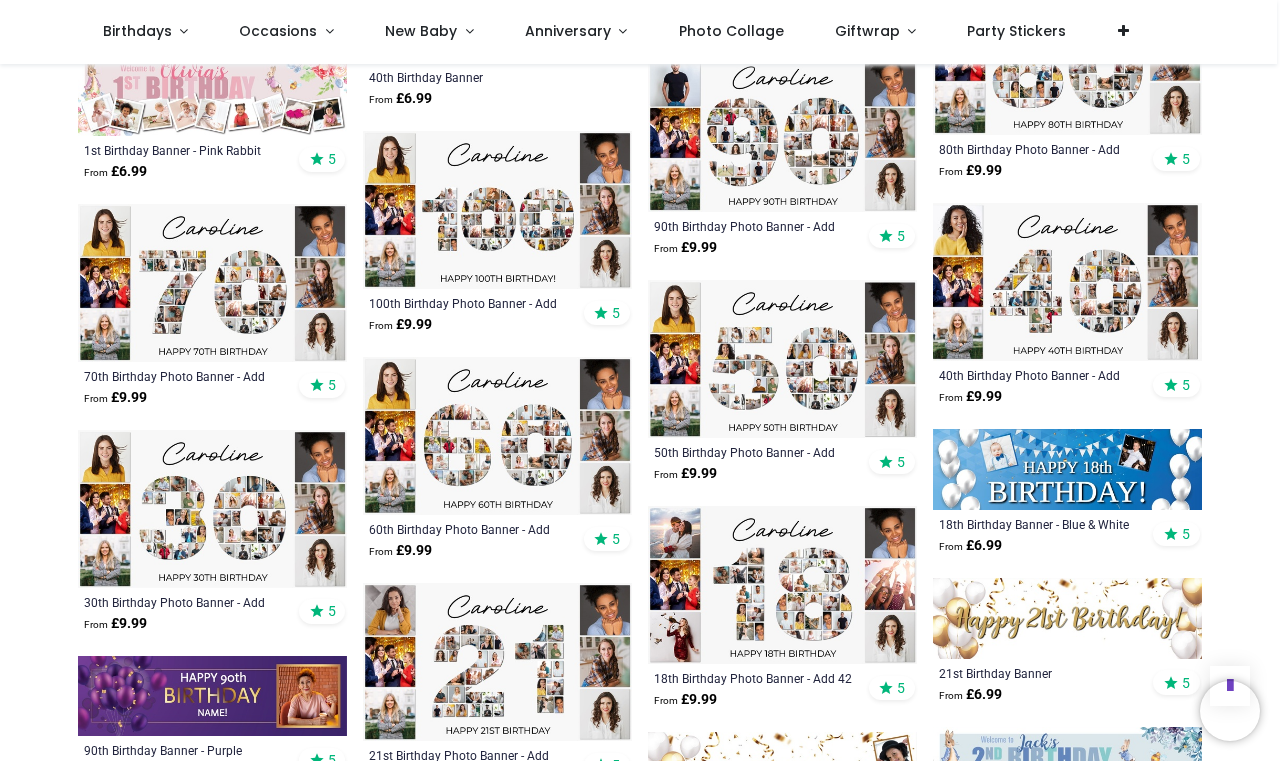 click at bounding box center (1067, 282) 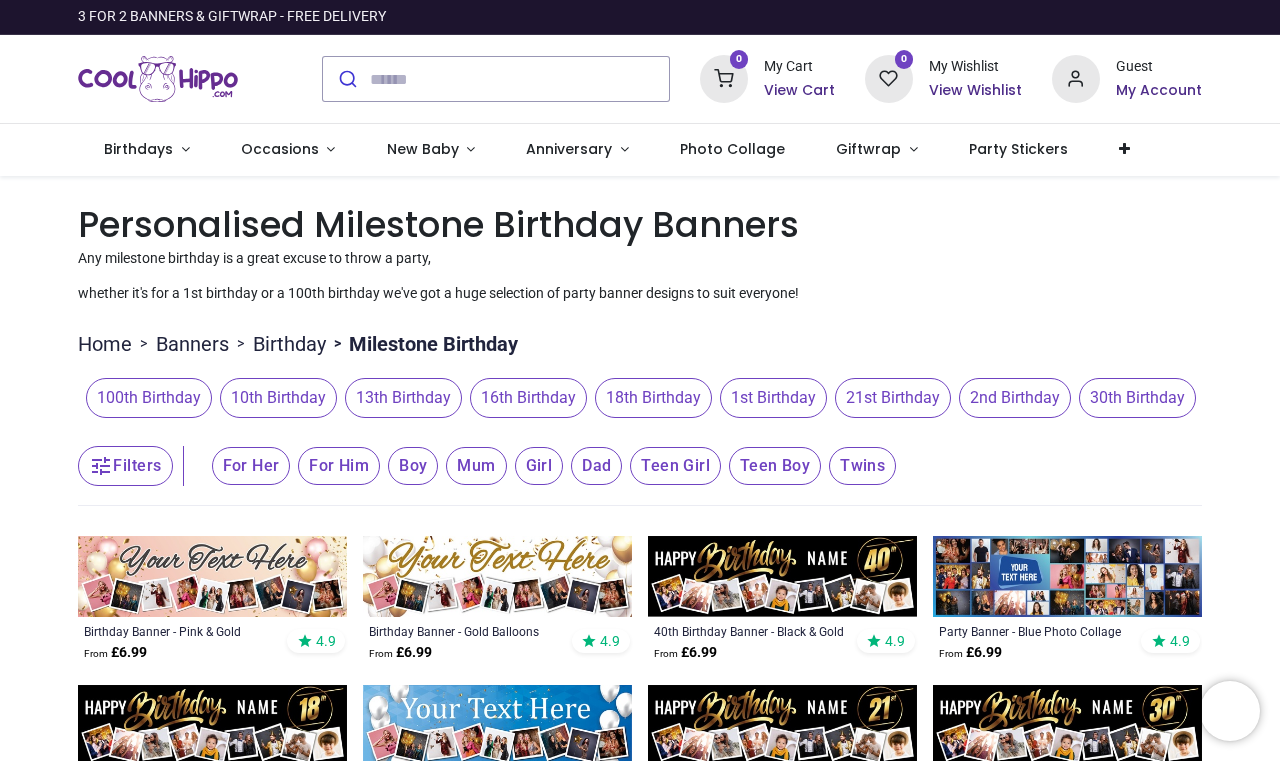 scroll, scrollTop: 0, scrollLeft: 0, axis: both 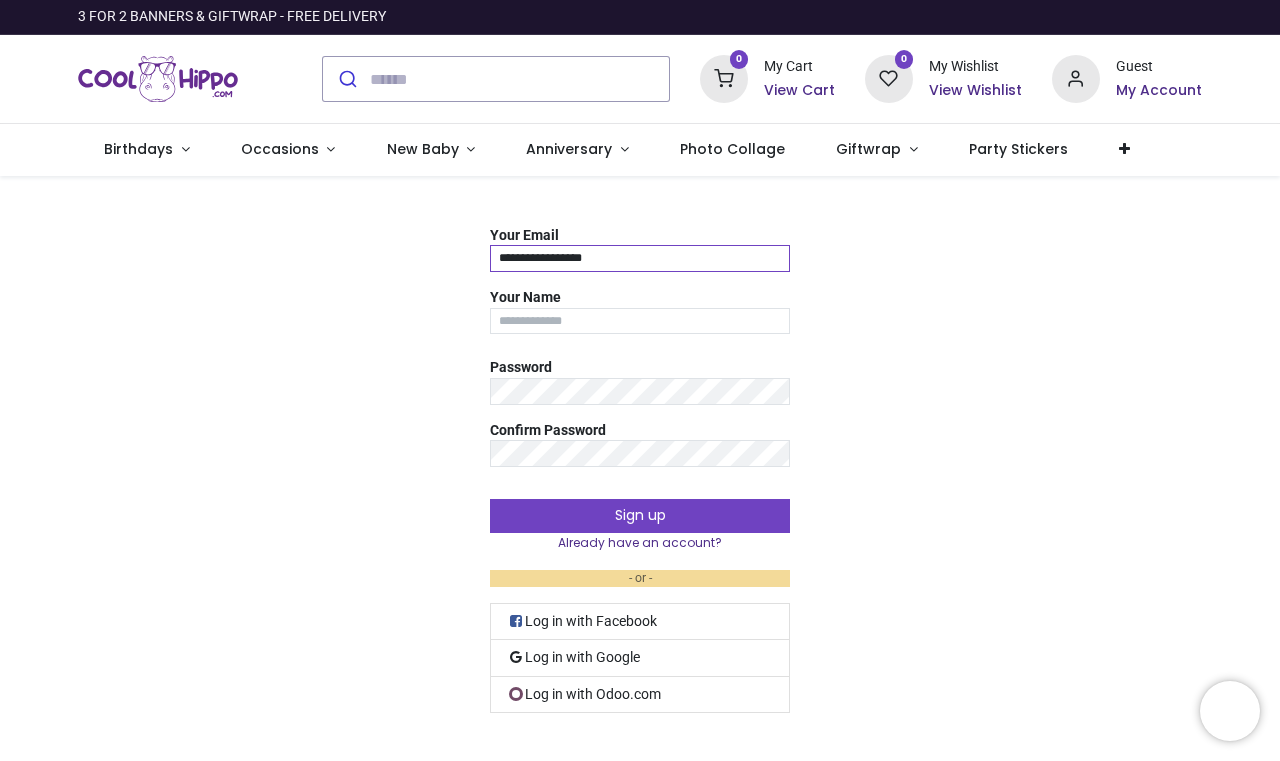 click on "**********" at bounding box center [640, 258] 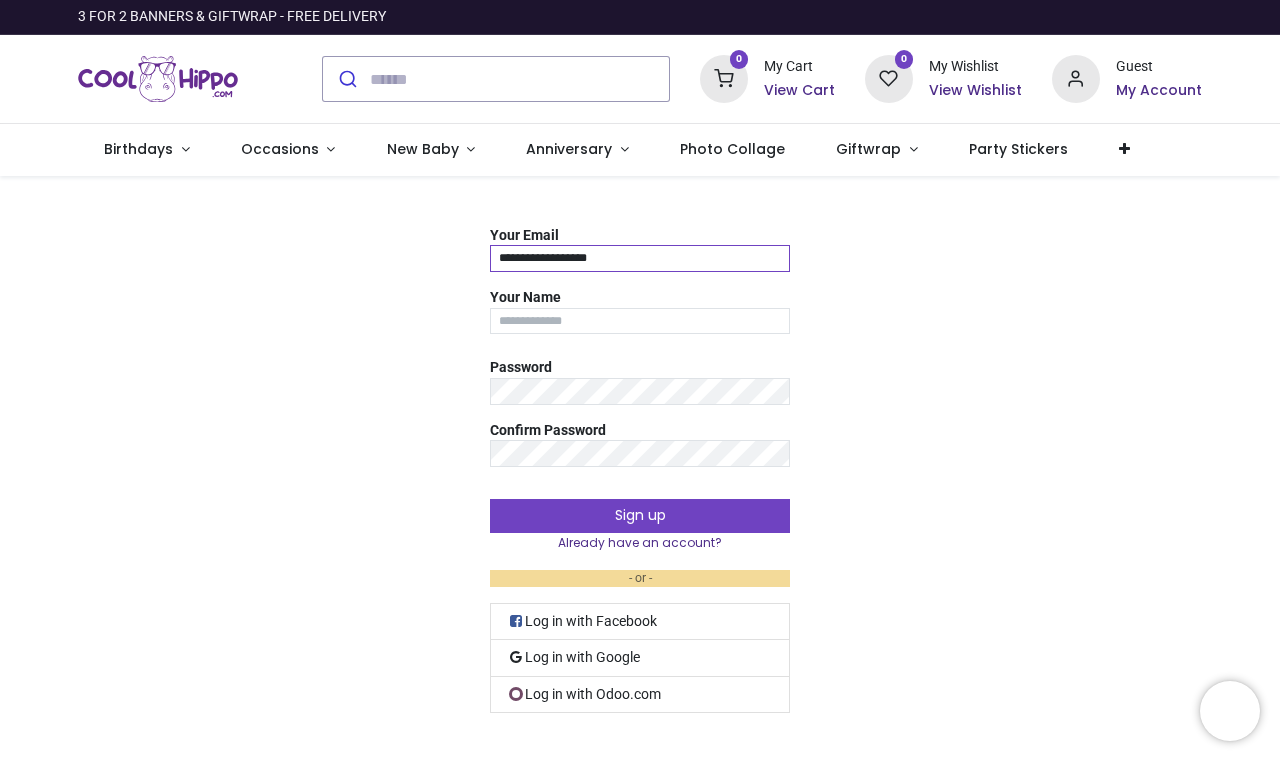 type on "**********" 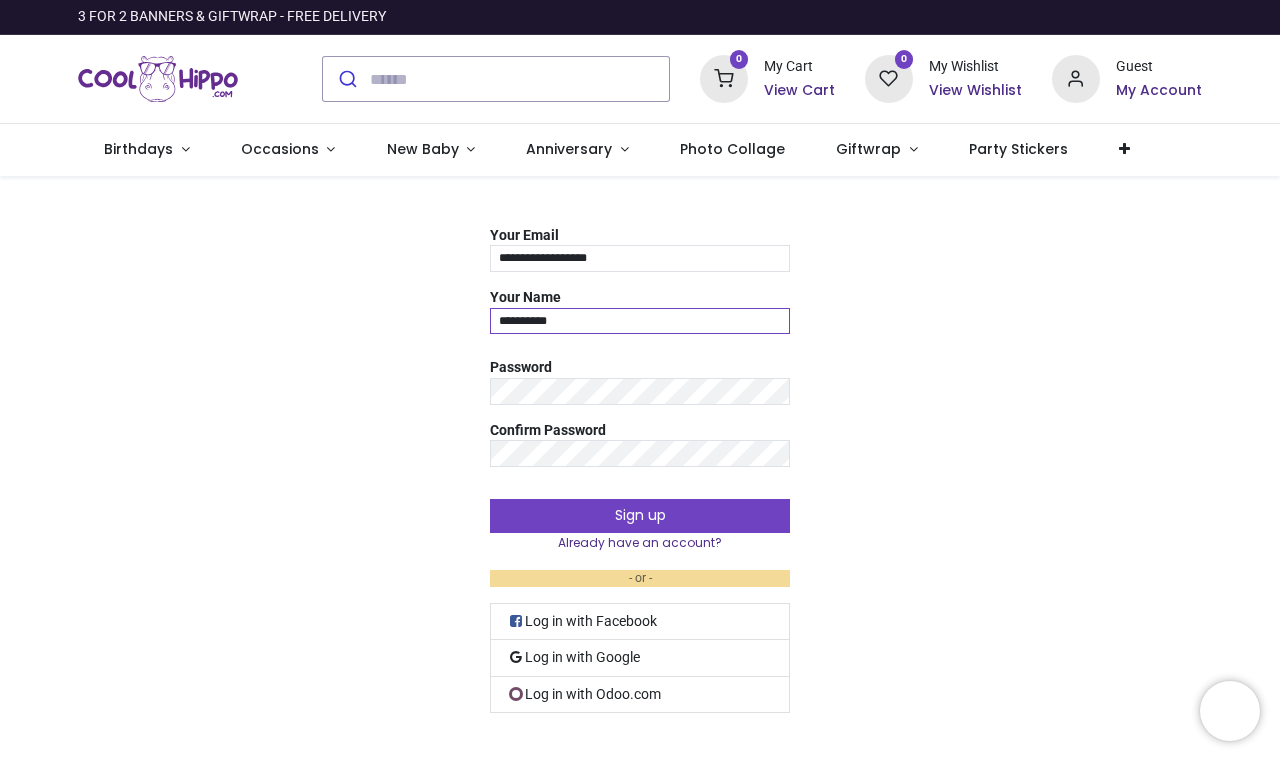 type on "**********" 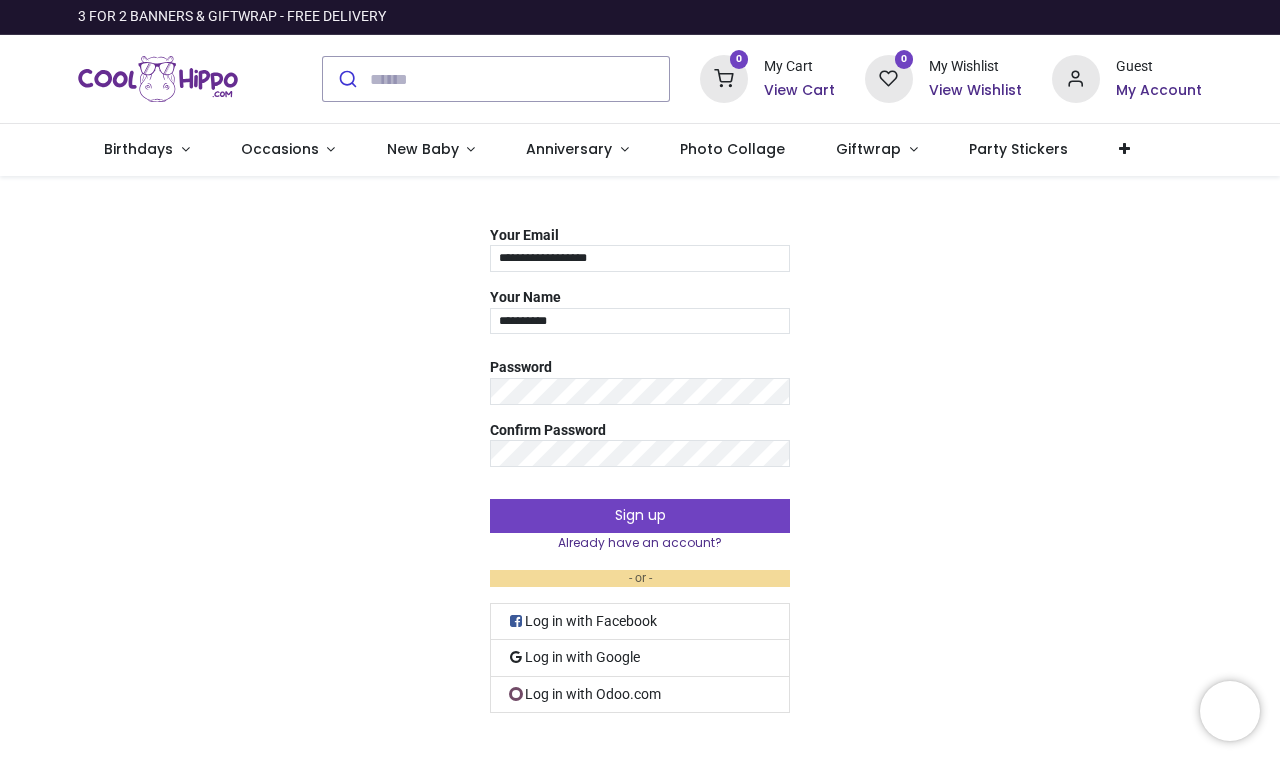 click on "**********" at bounding box center [640, 472] 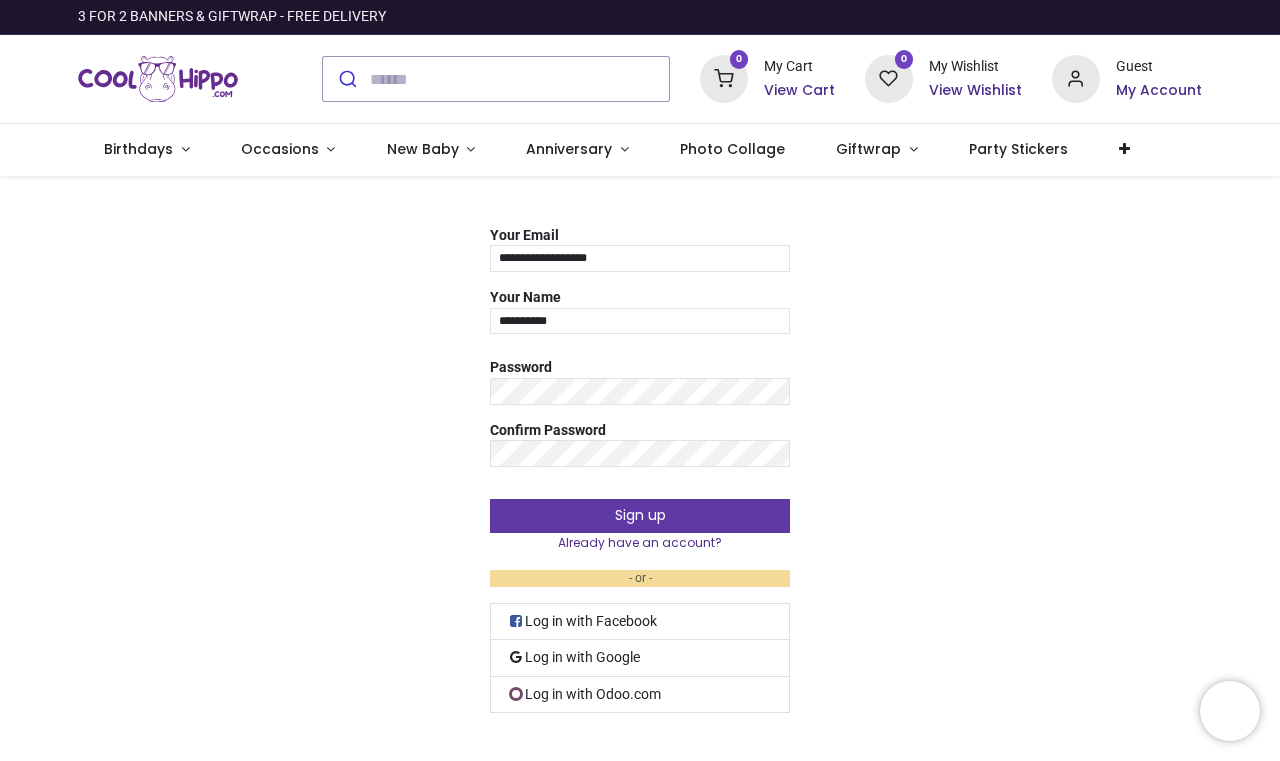 click on "Sign up" at bounding box center (640, 516) 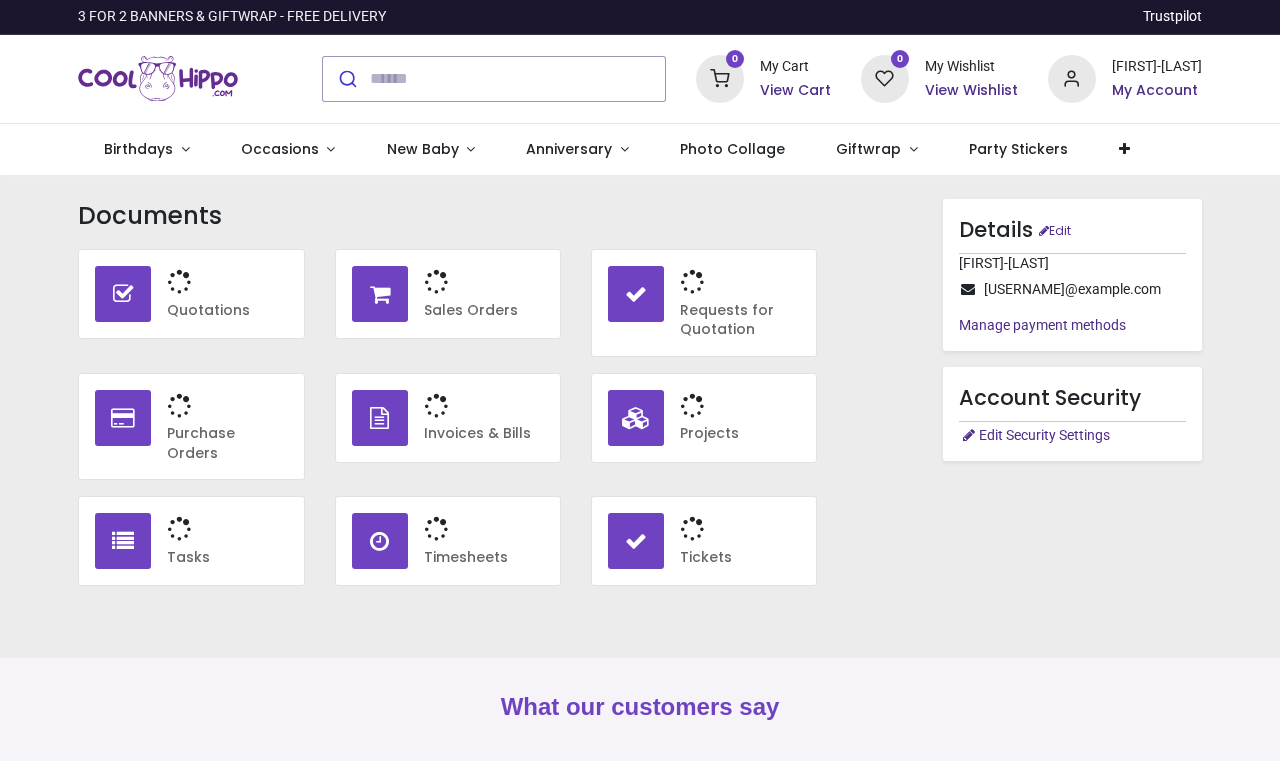 scroll, scrollTop: 0, scrollLeft: 0, axis: both 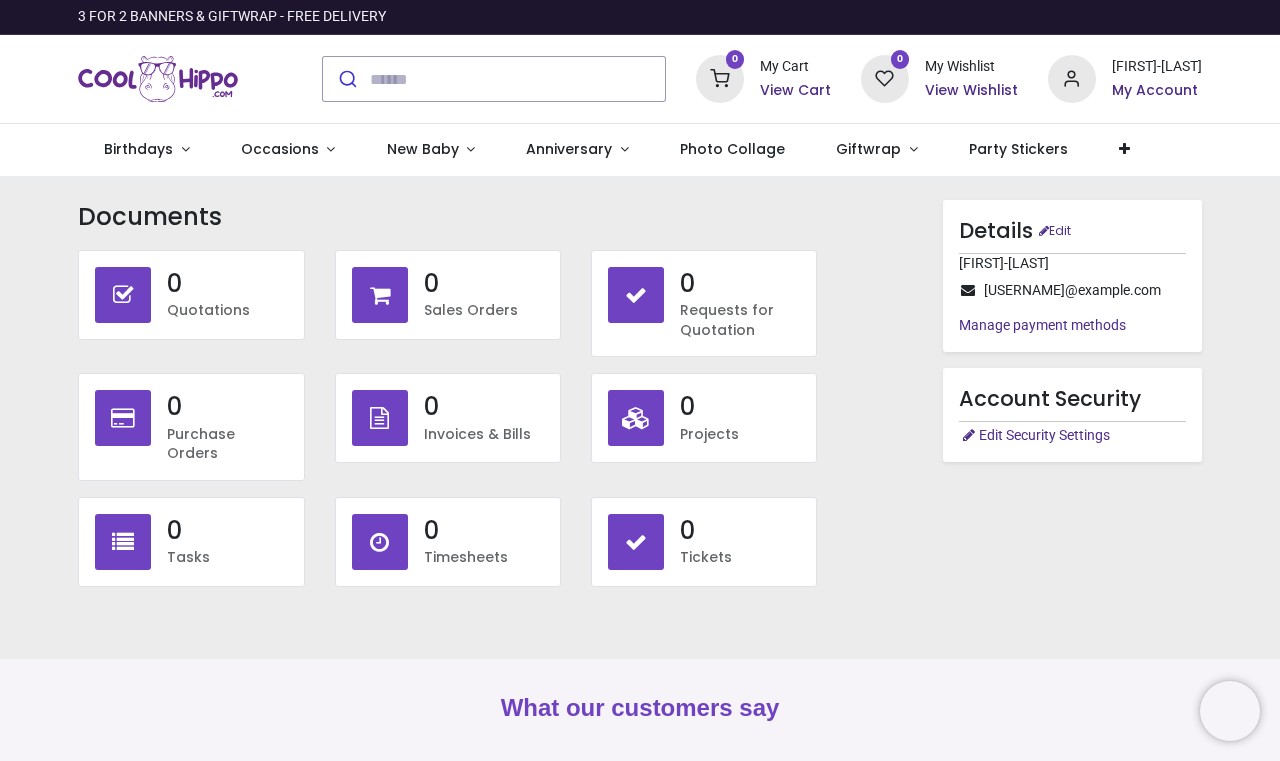 type on "**********" 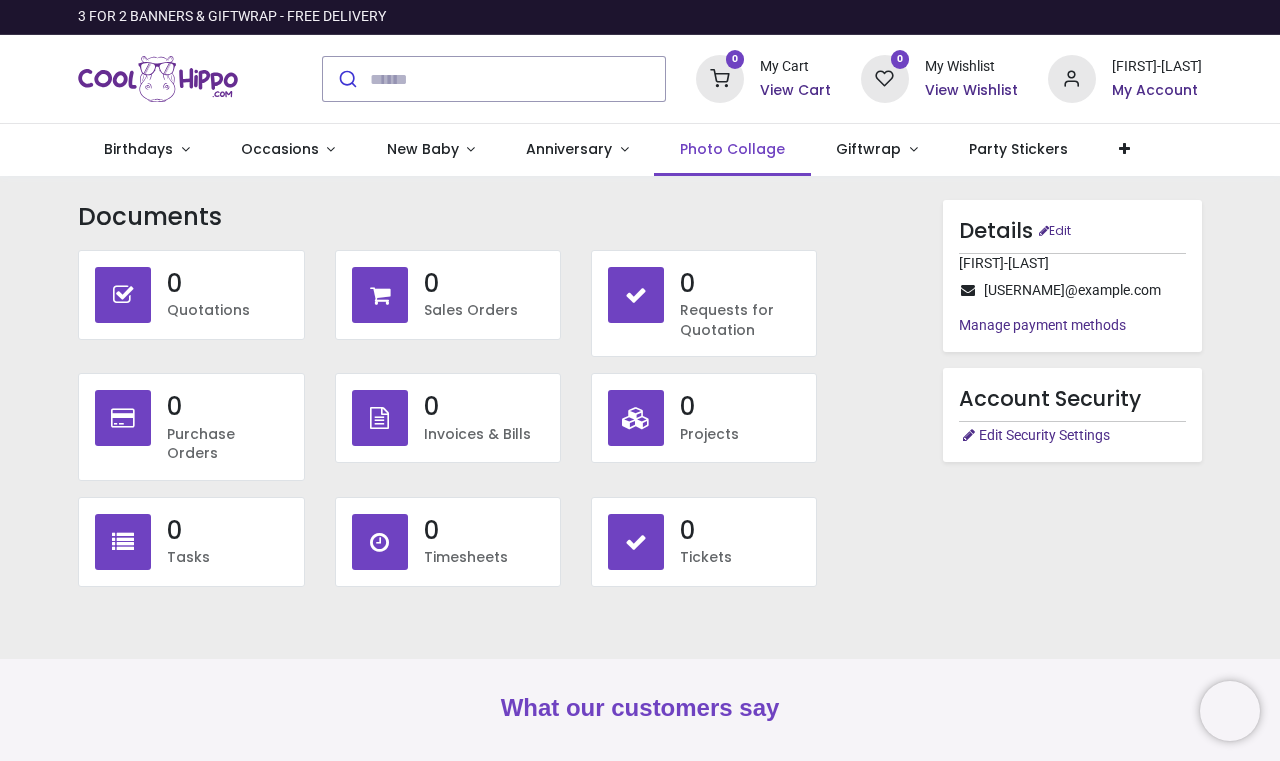 click on "Photo Collage" at bounding box center (732, 149) 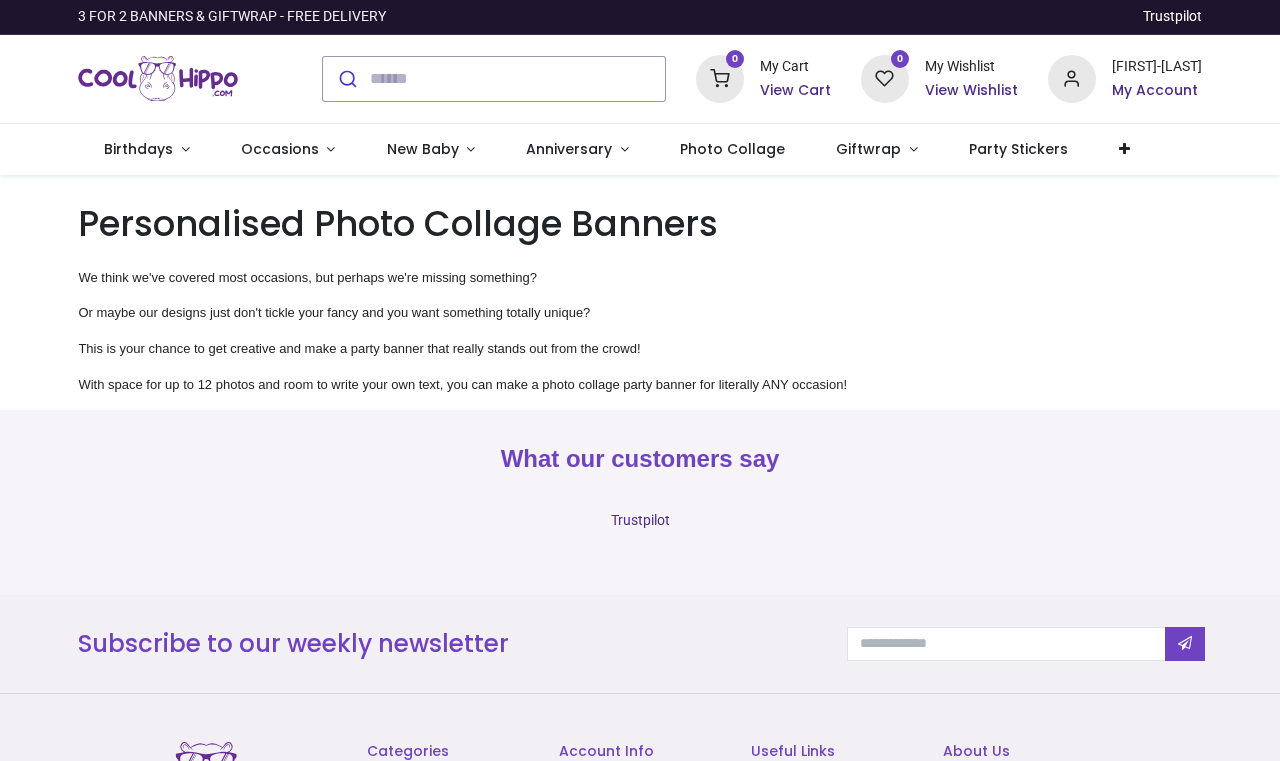 scroll, scrollTop: 0, scrollLeft: 0, axis: both 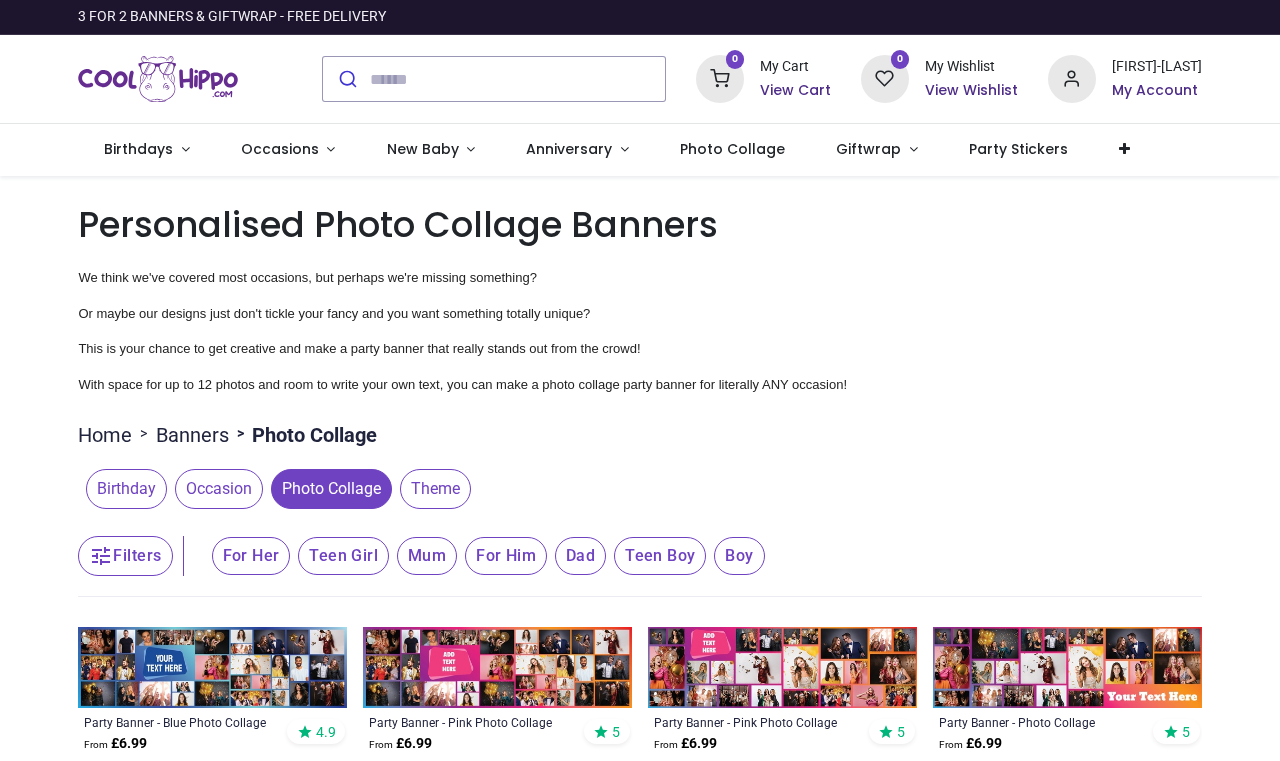 type on "**********" 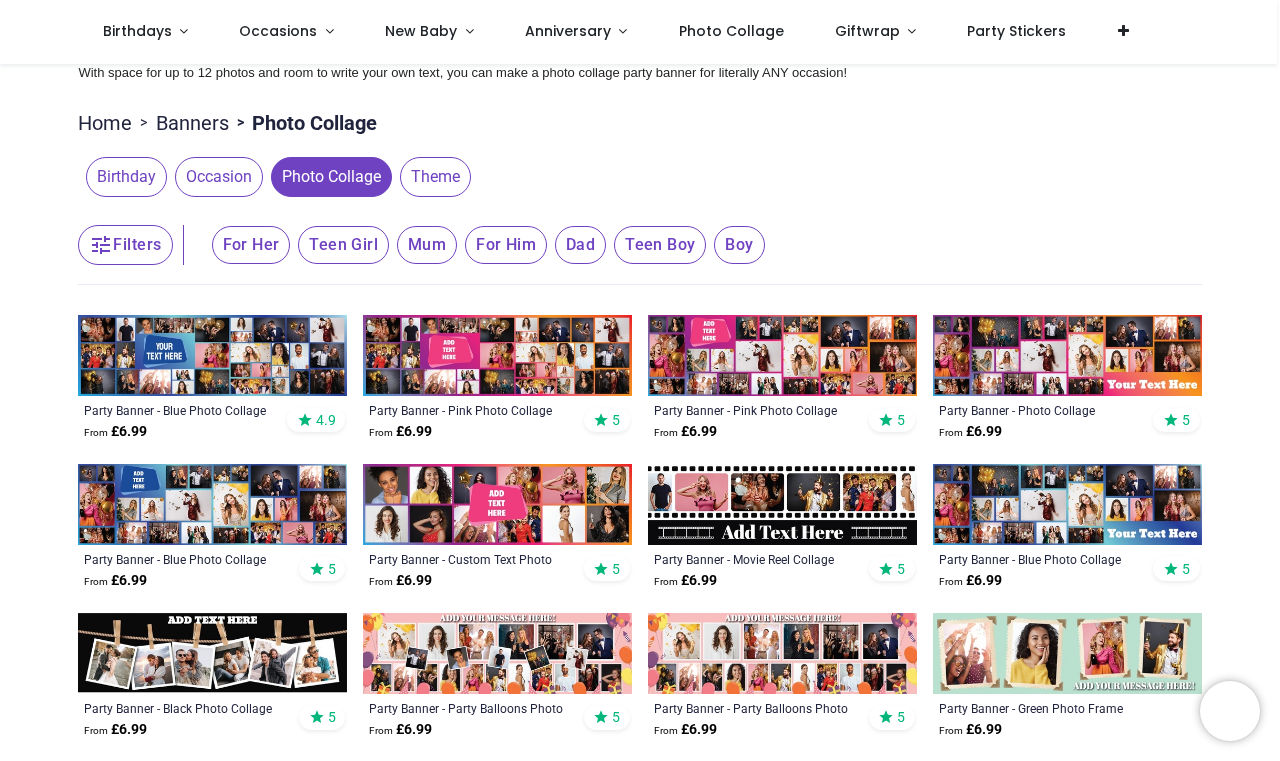 scroll, scrollTop: 223, scrollLeft: 0, axis: vertical 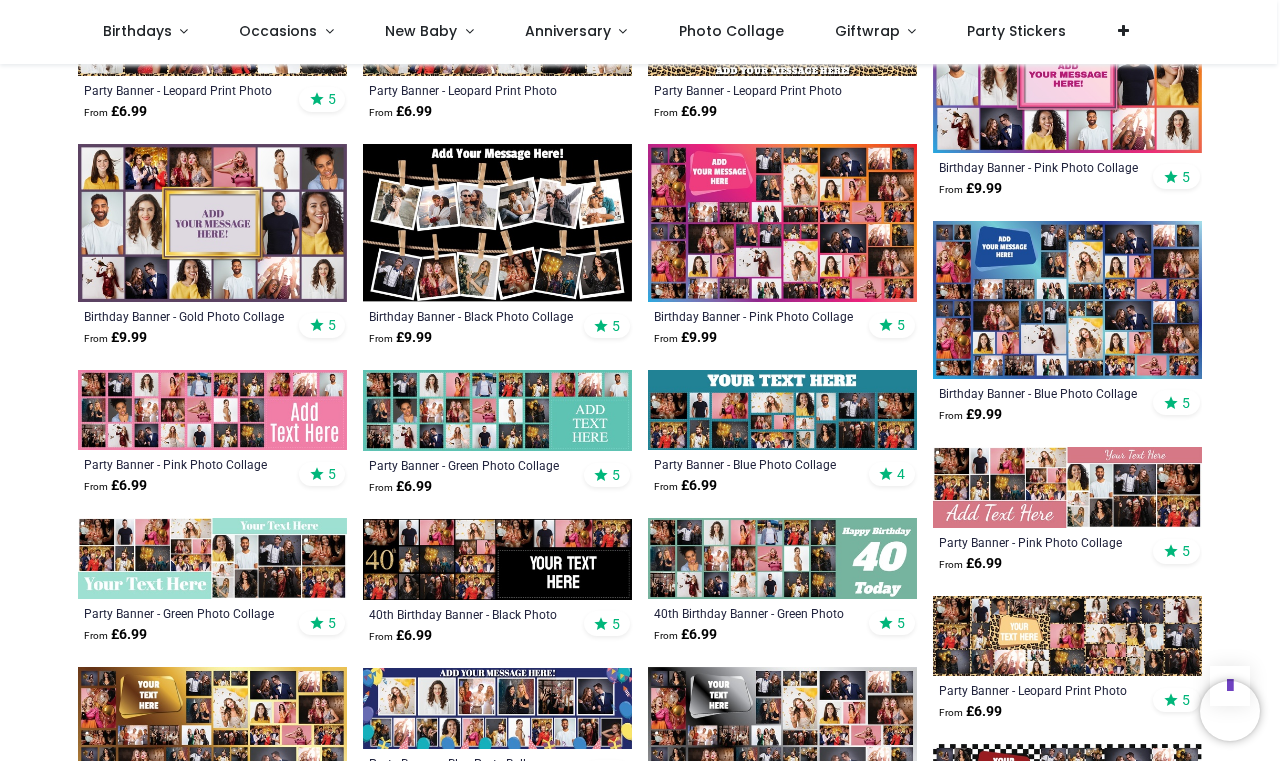 click at bounding box center (1067, 300) 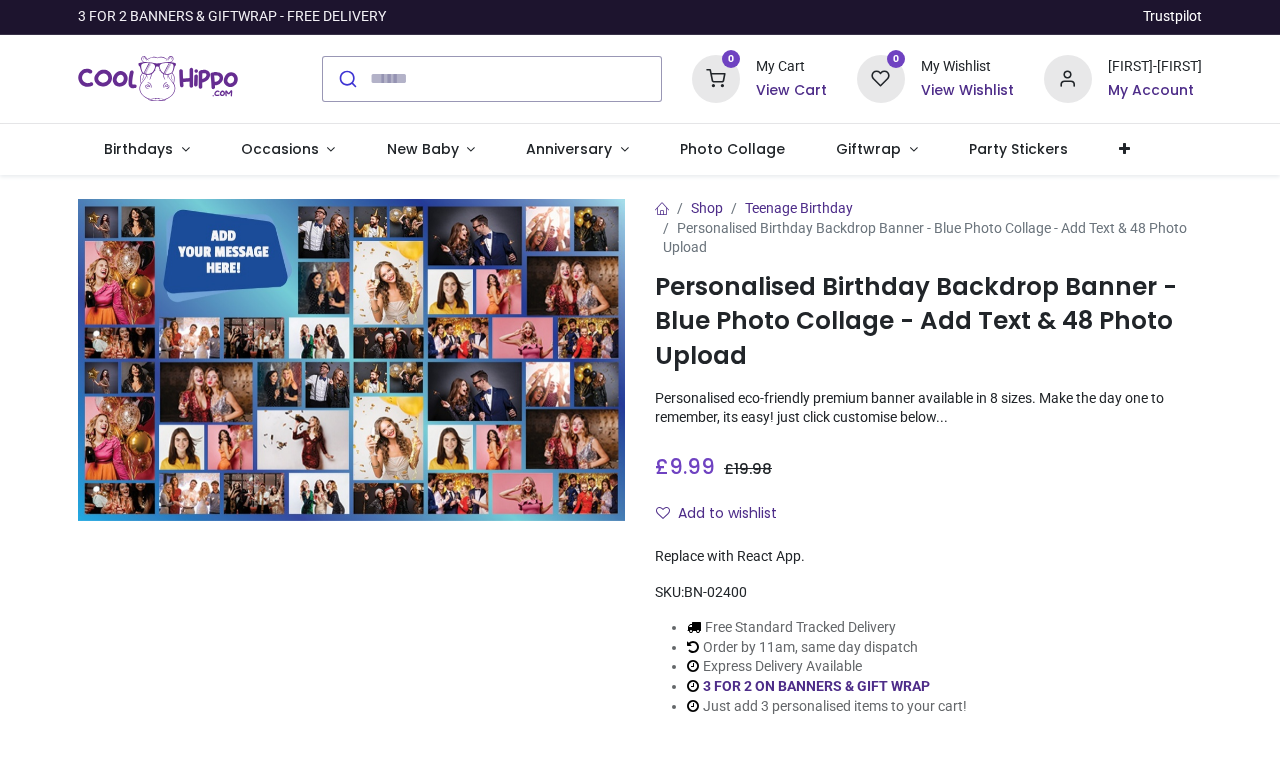 scroll, scrollTop: 0, scrollLeft: 0, axis: both 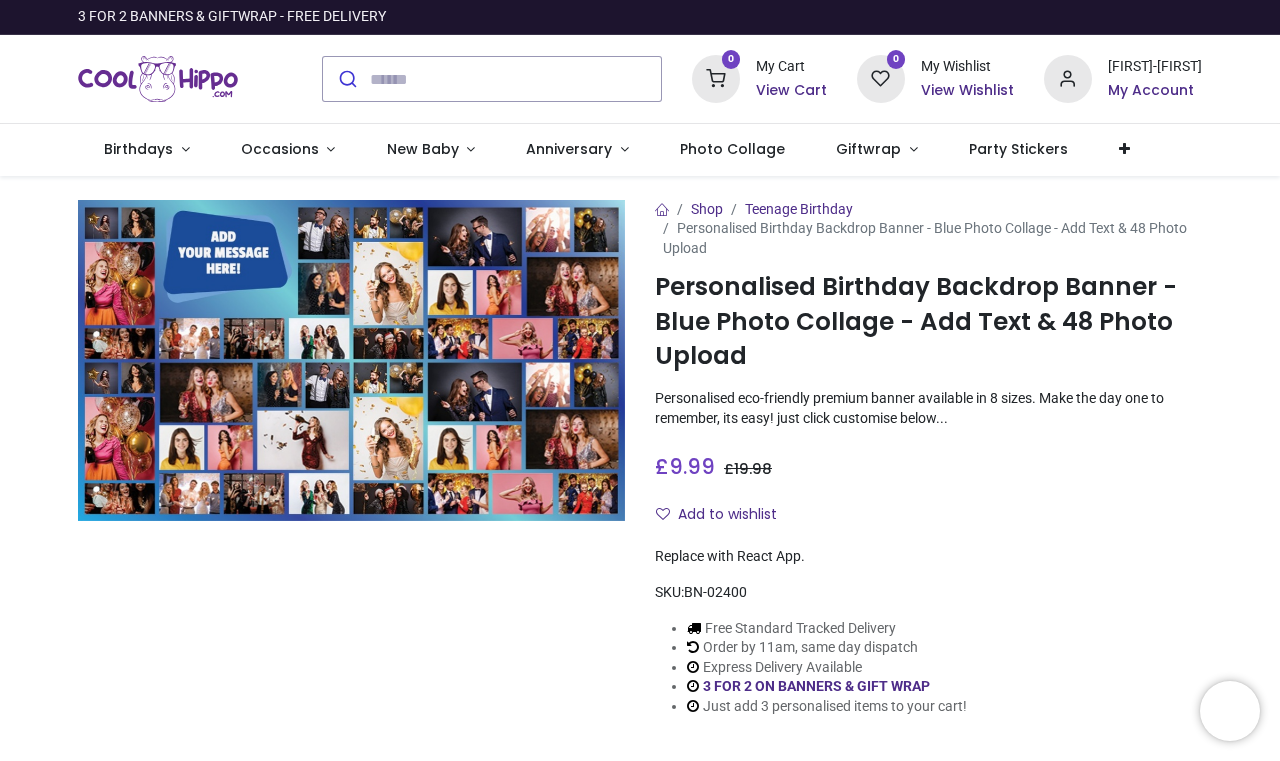 type on "**********" 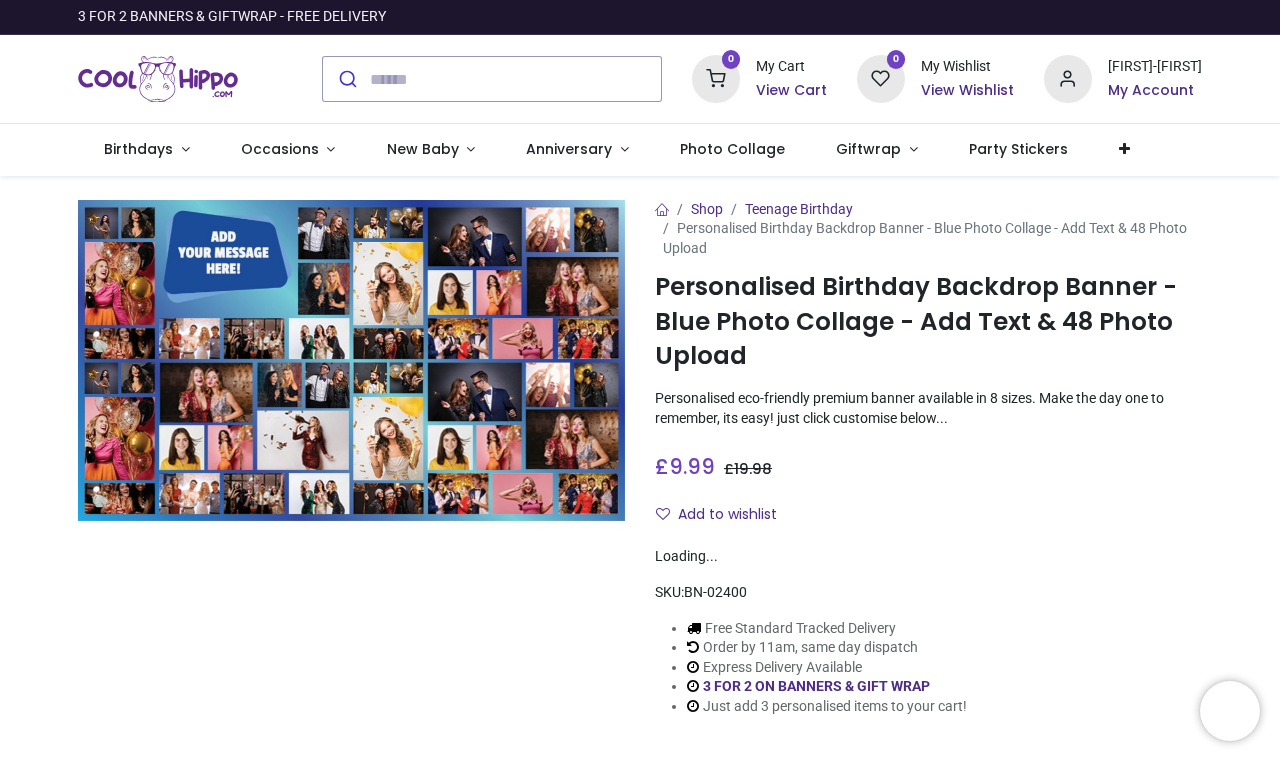 scroll, scrollTop: 0, scrollLeft: 0, axis: both 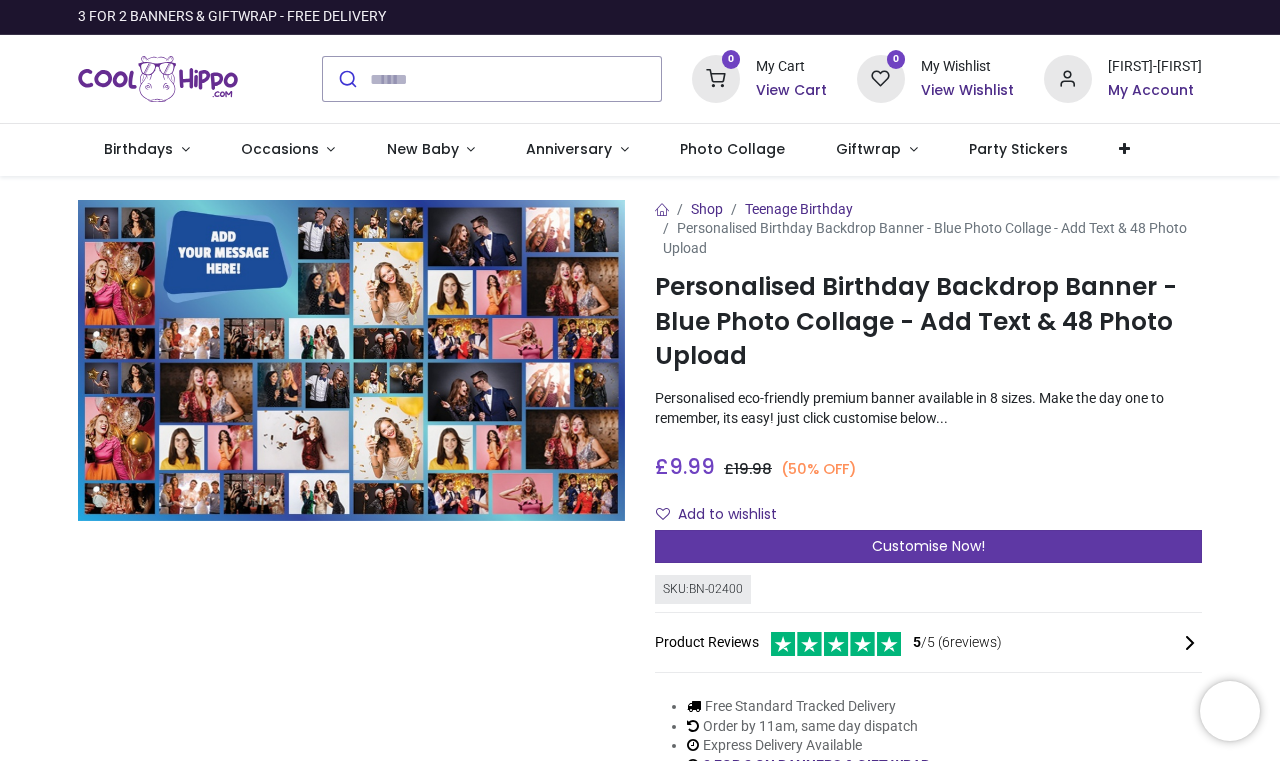 click on "Customise Now!" at bounding box center [928, 546] 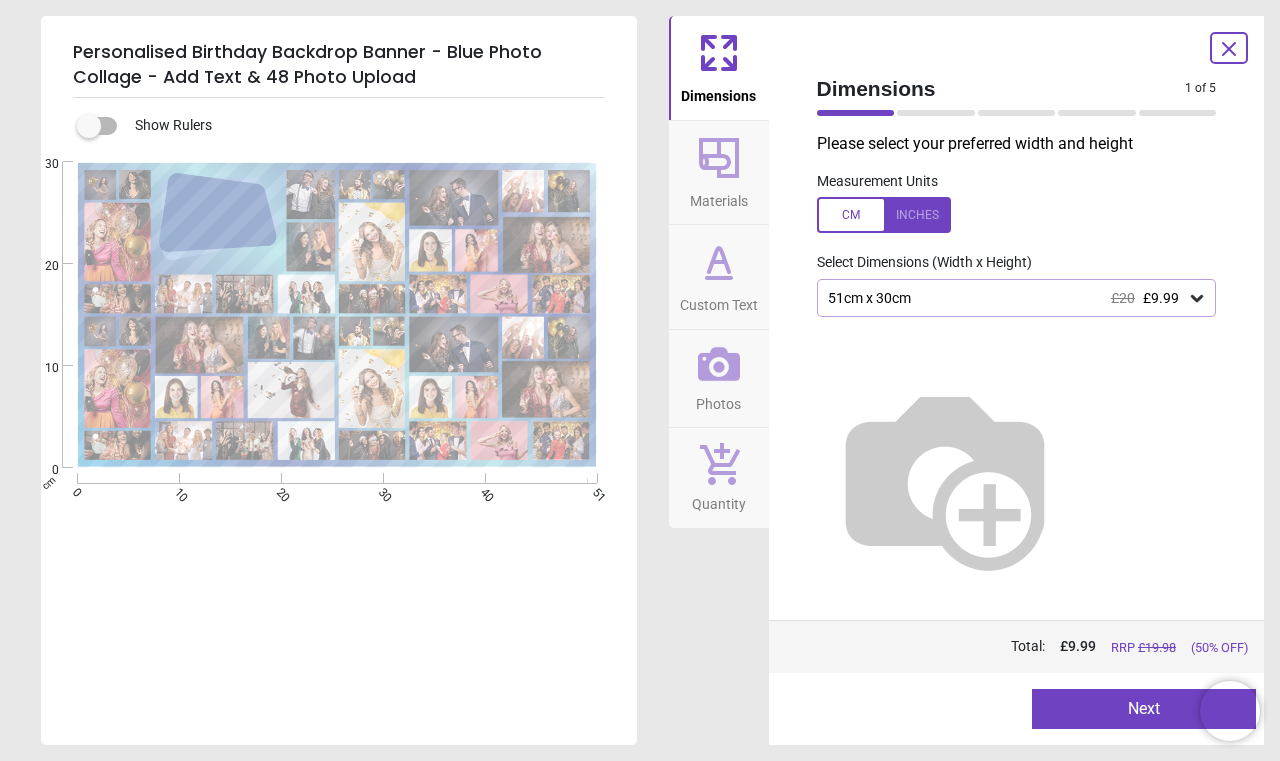 click 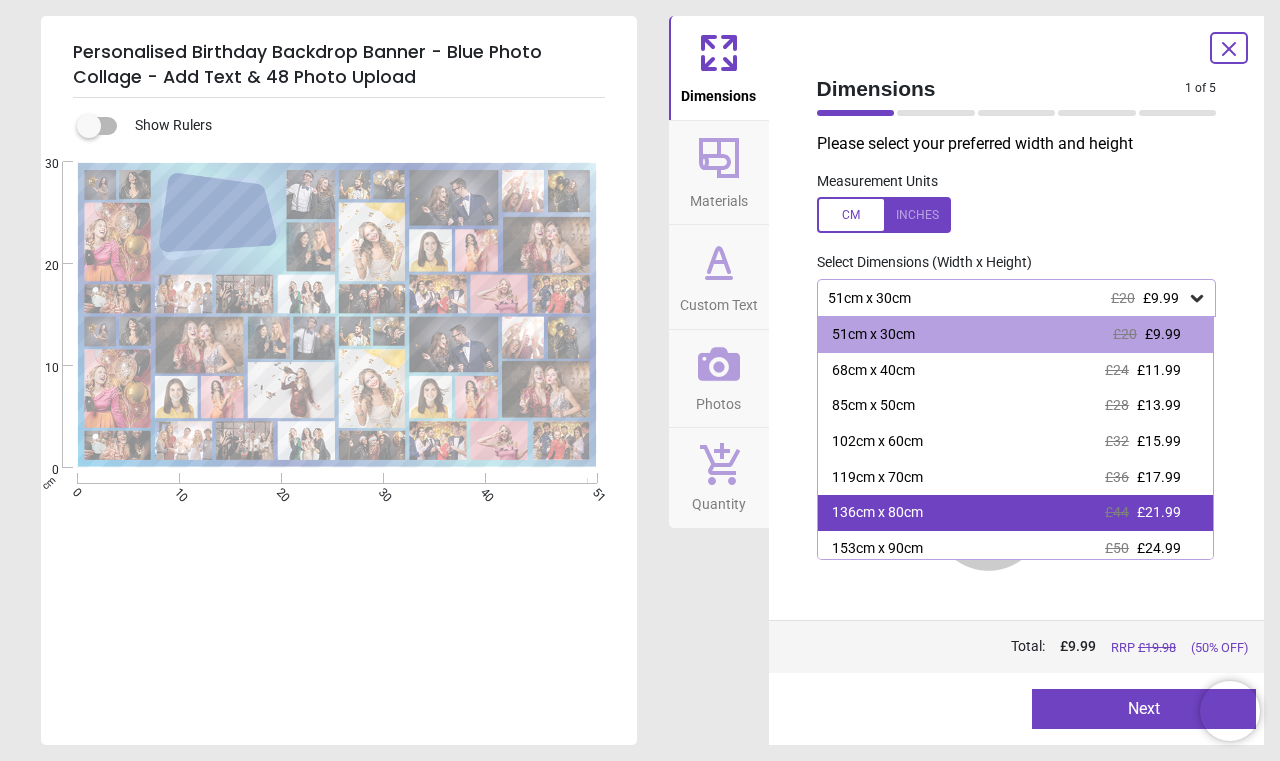 click on "£44" at bounding box center [1117, 512] 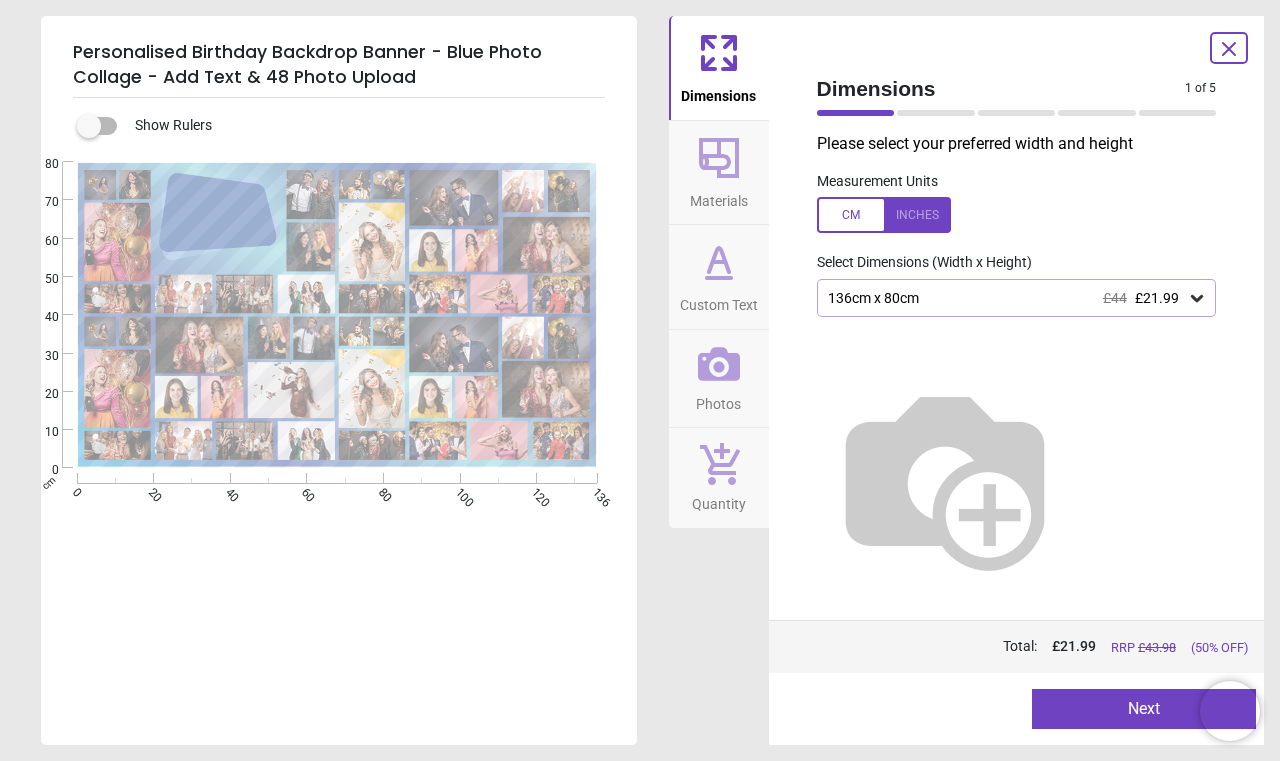 click 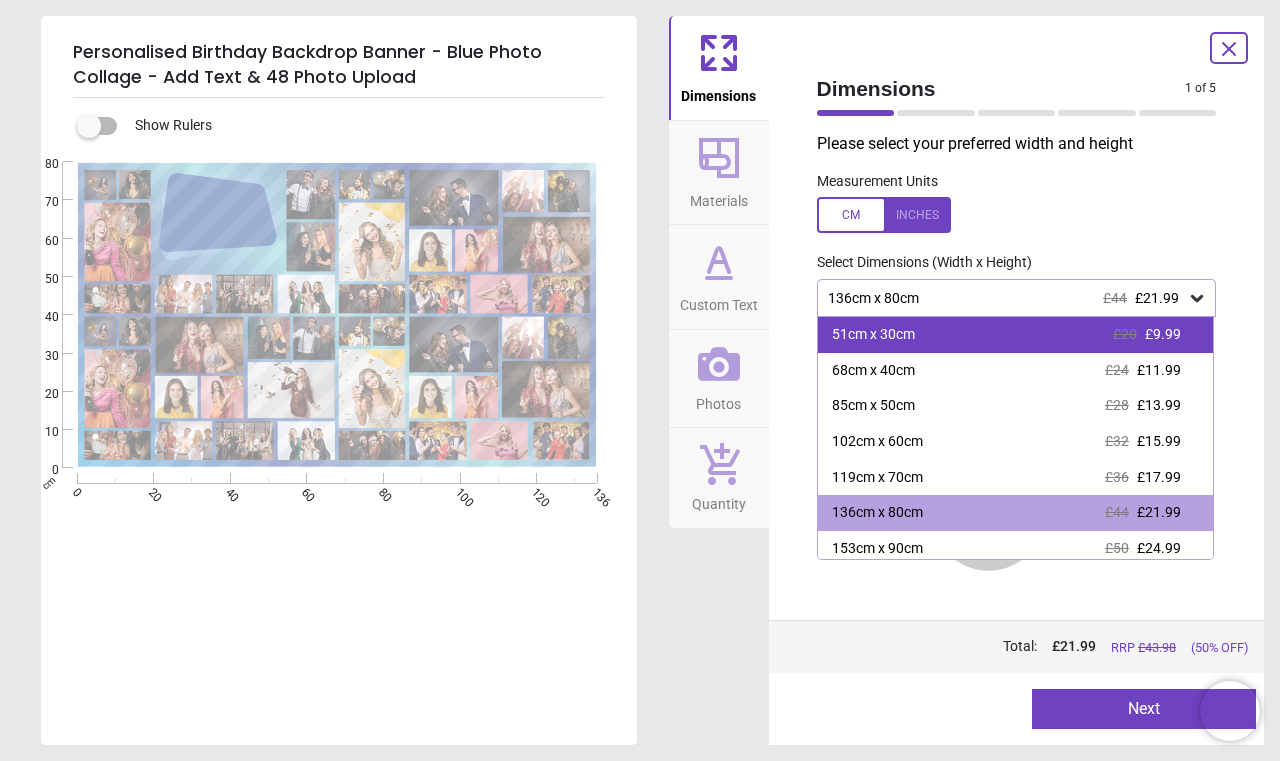 click on "£9.99" at bounding box center (1163, 334) 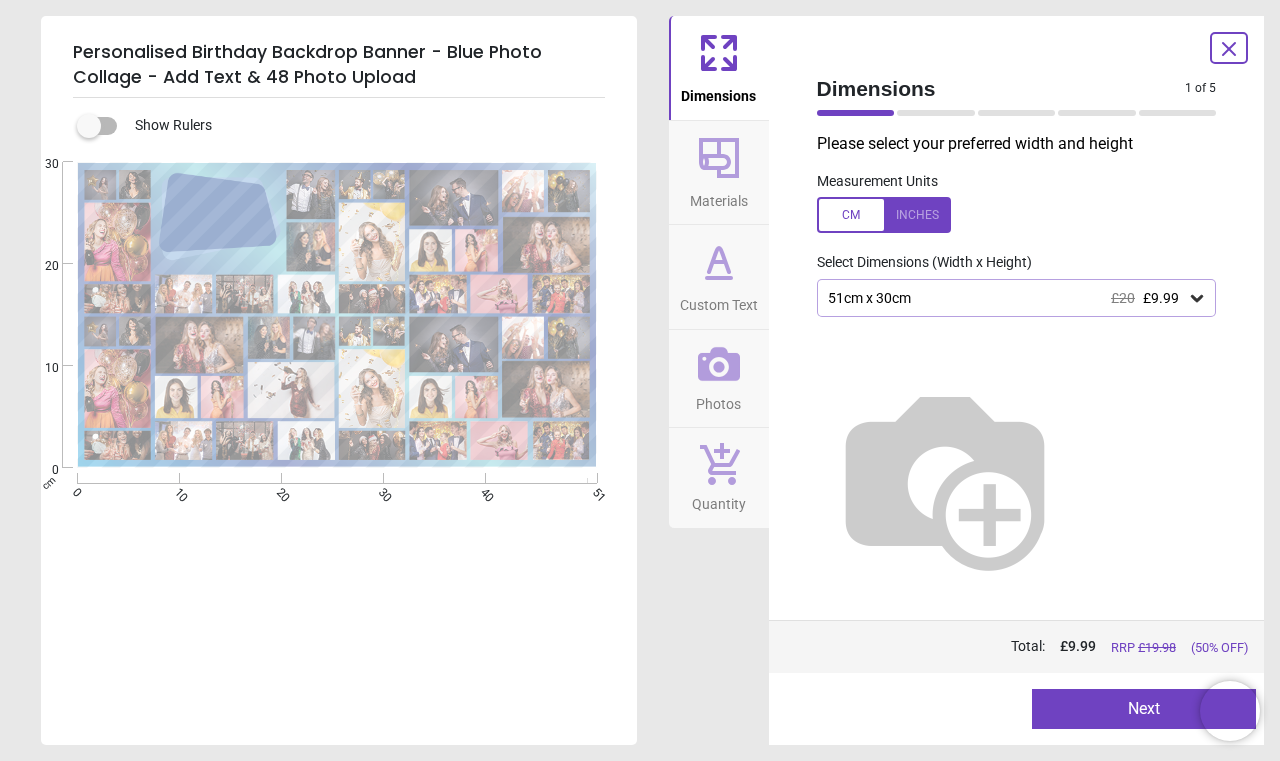 click 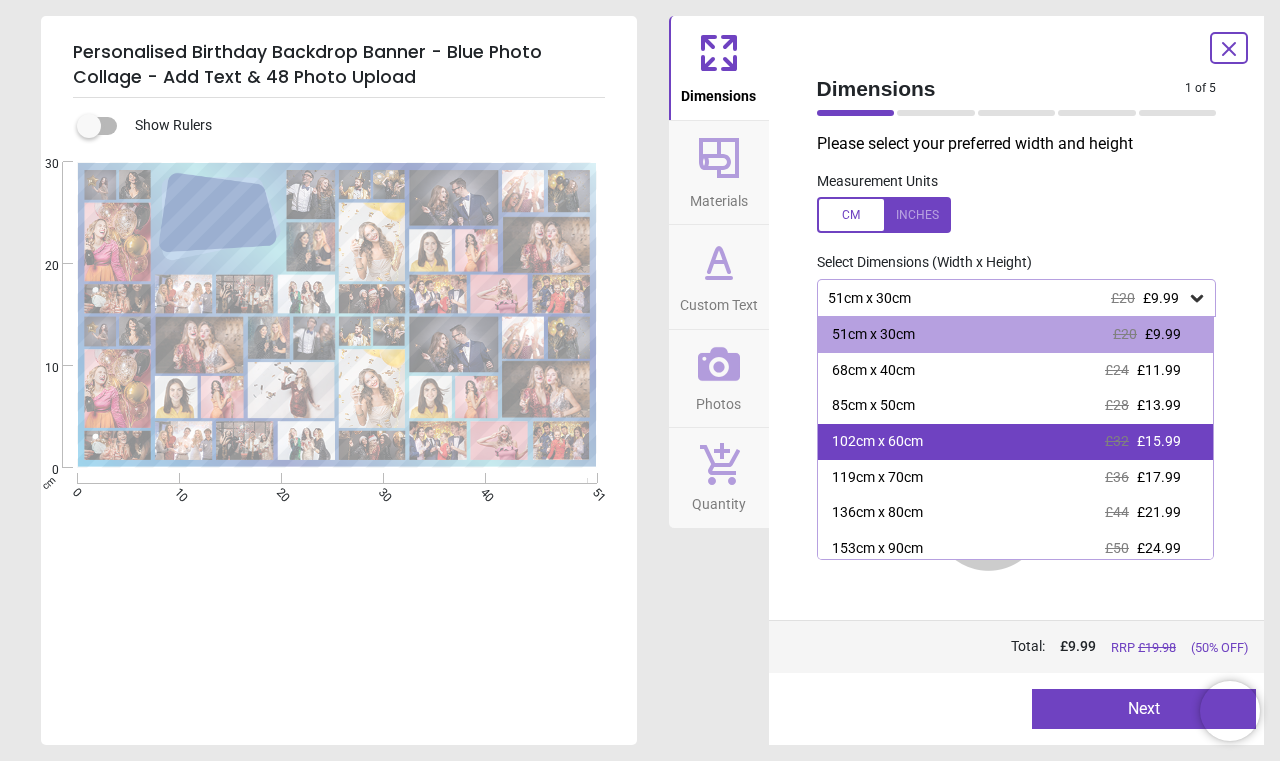 click on "102cm  x  60cm       £32 £15.99" at bounding box center (1016, 442) 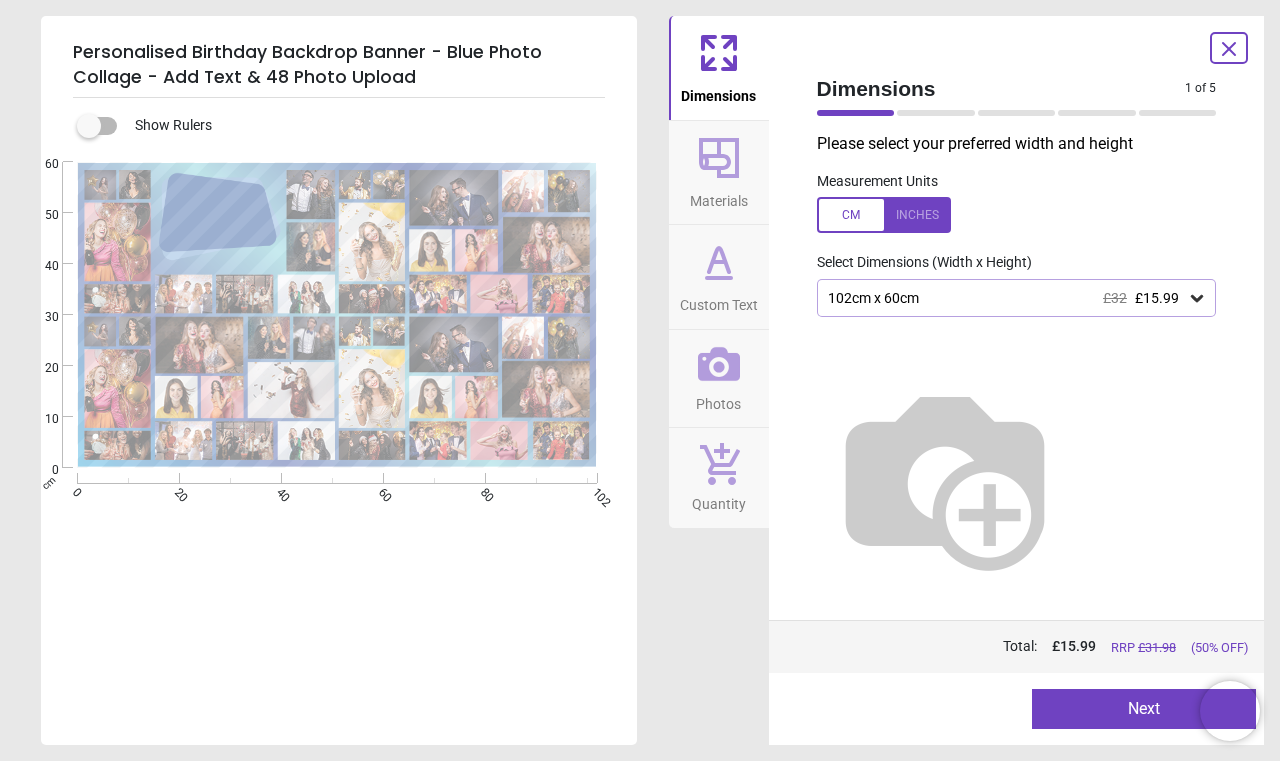 click at bounding box center [884, 215] 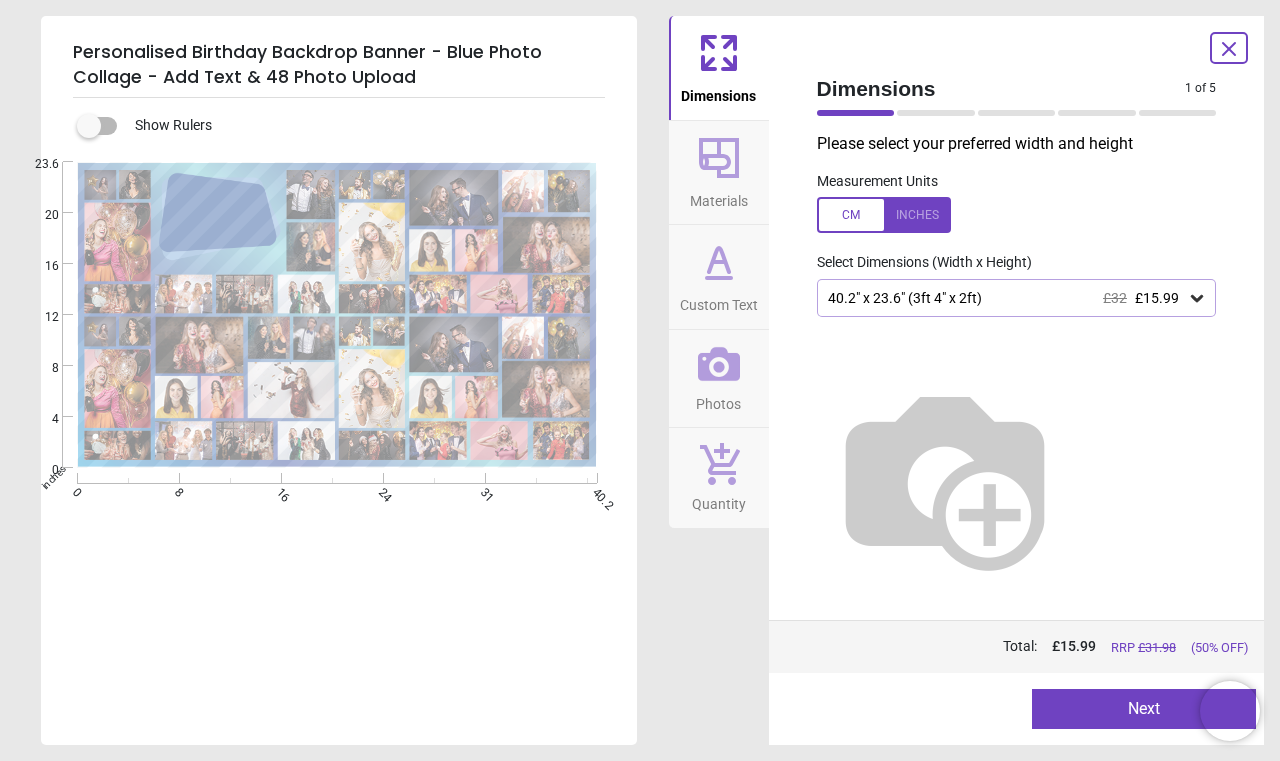 click at bounding box center [884, 215] 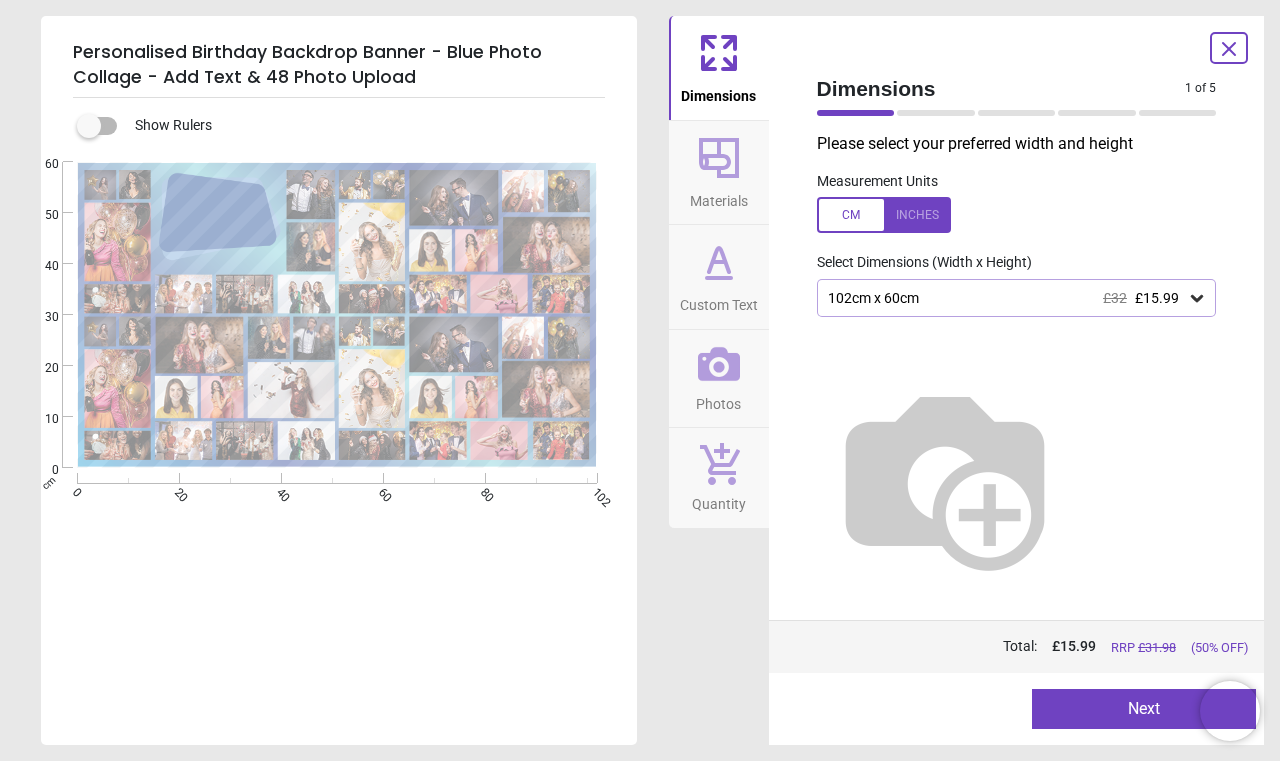 click 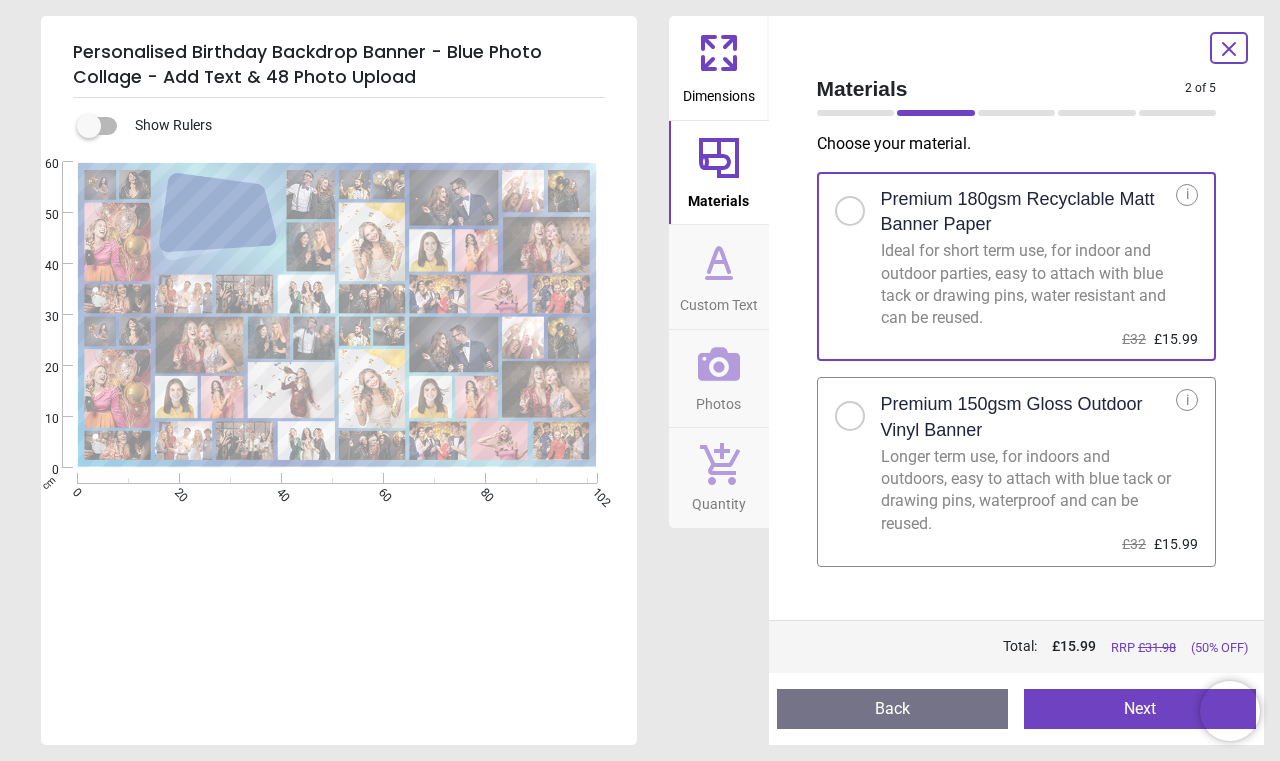 click at bounding box center [850, 416] 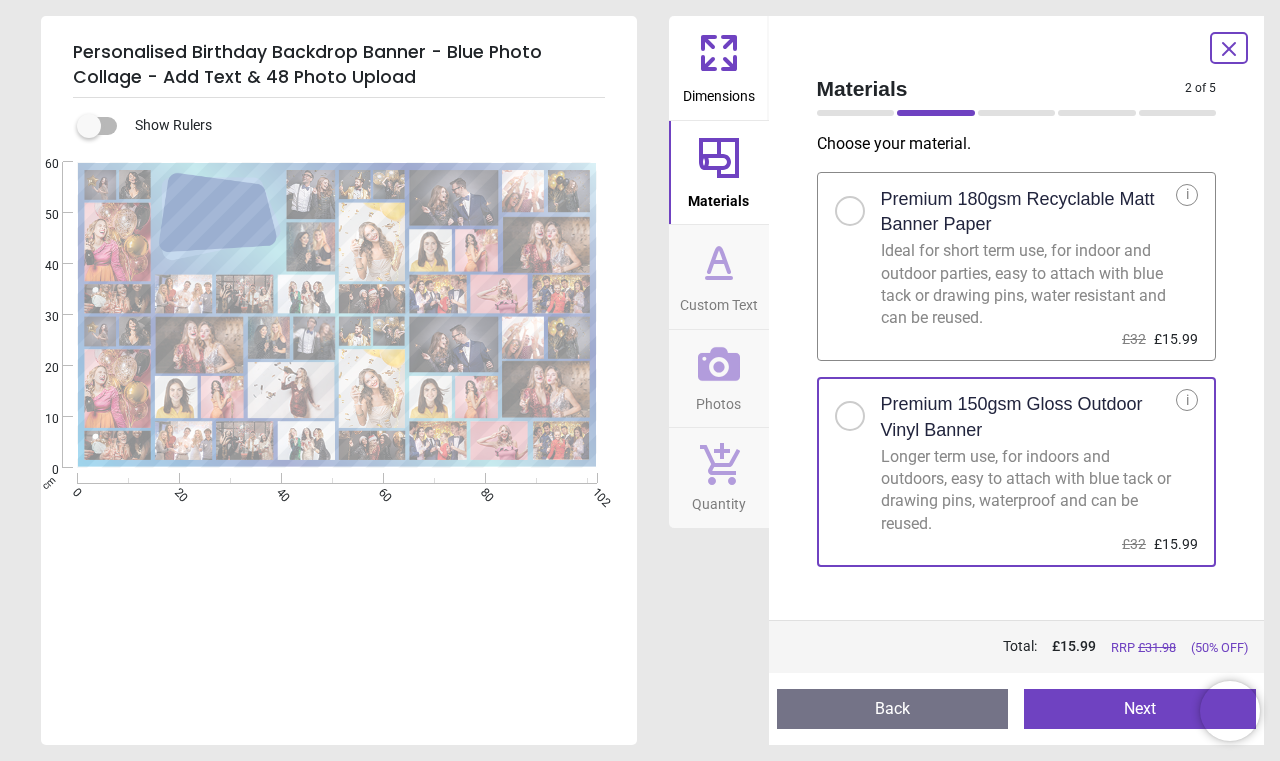 click 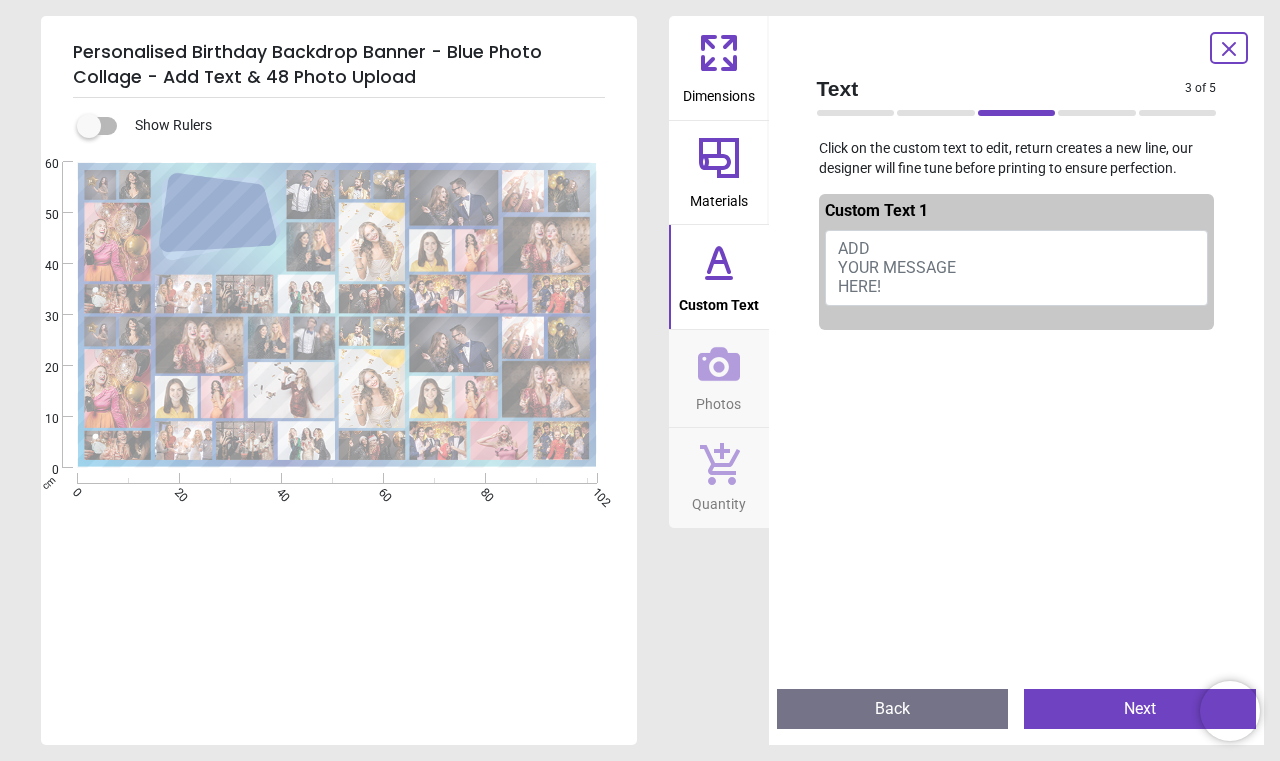 click on "ADD
YOUR MESSAGE
HERE!" at bounding box center (897, 267) 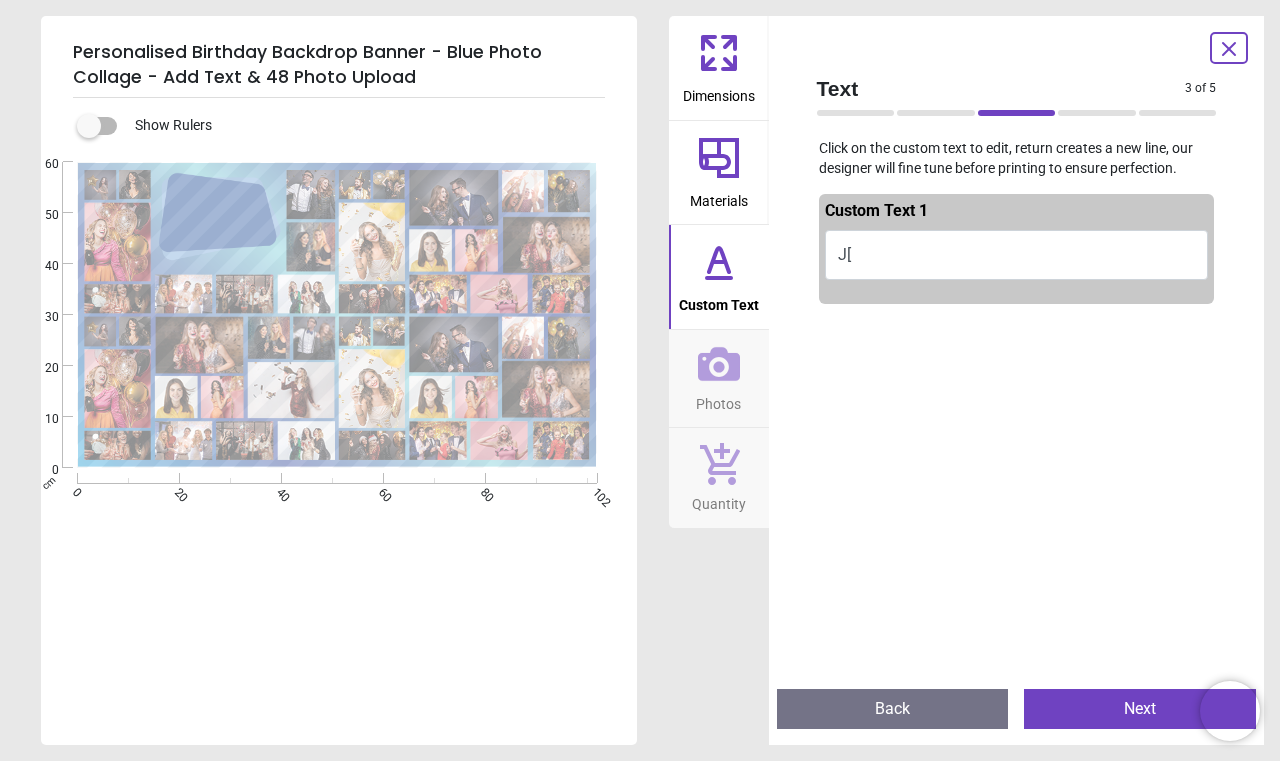type on "*" 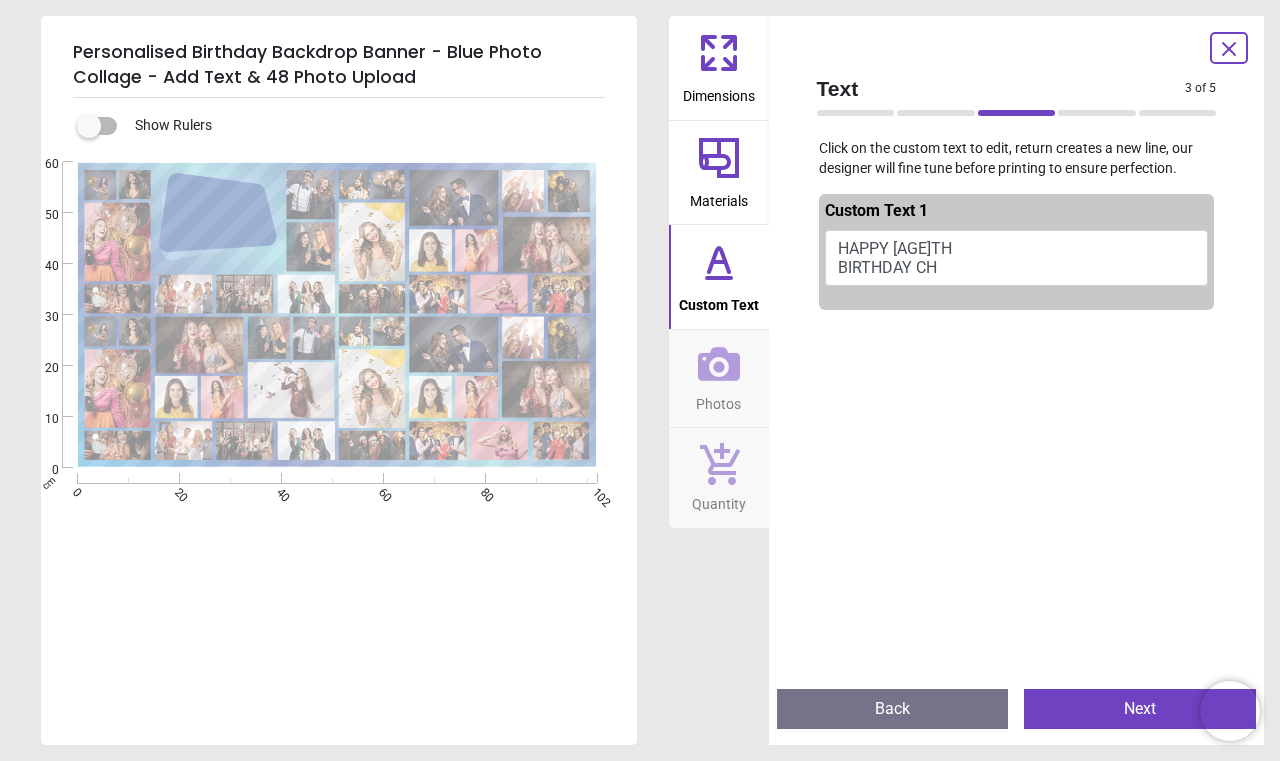 scroll, scrollTop: 0, scrollLeft: 0, axis: both 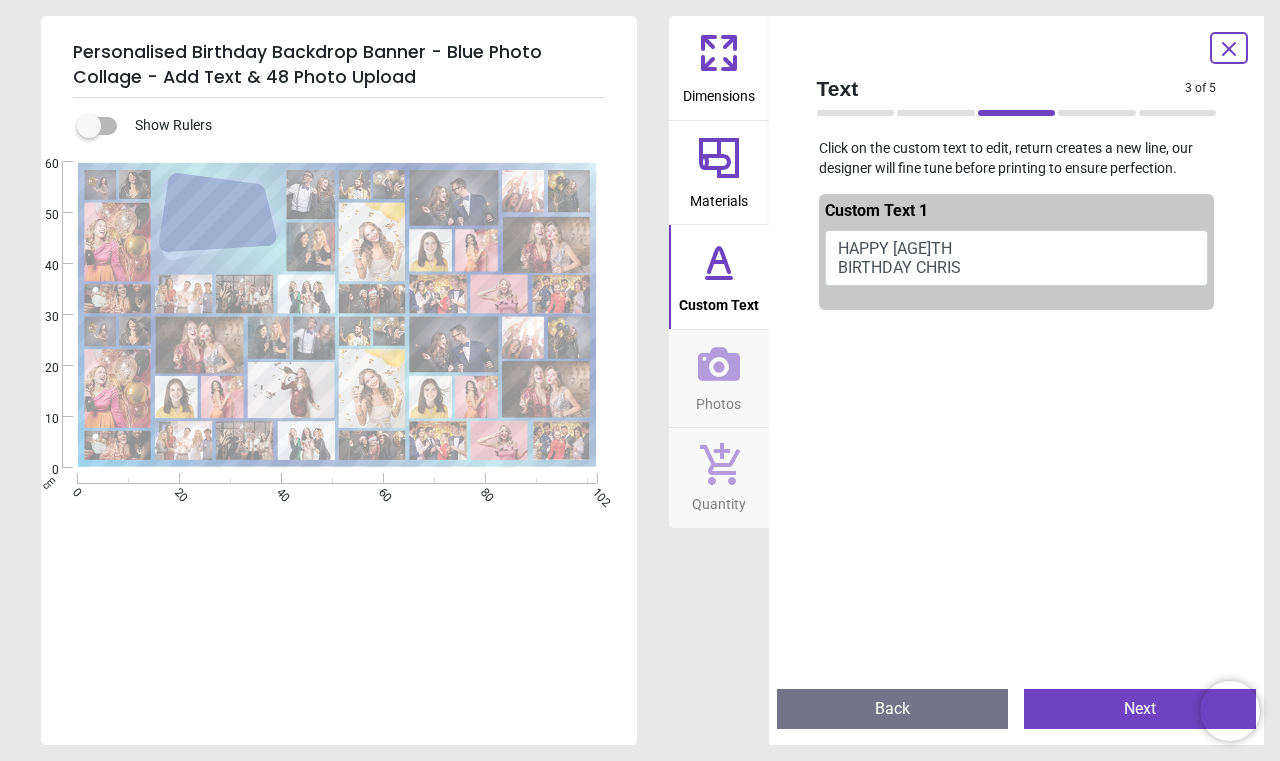 click on "HAPPY 40TH
BIRTHDAY CHRIS" at bounding box center (1017, 258) 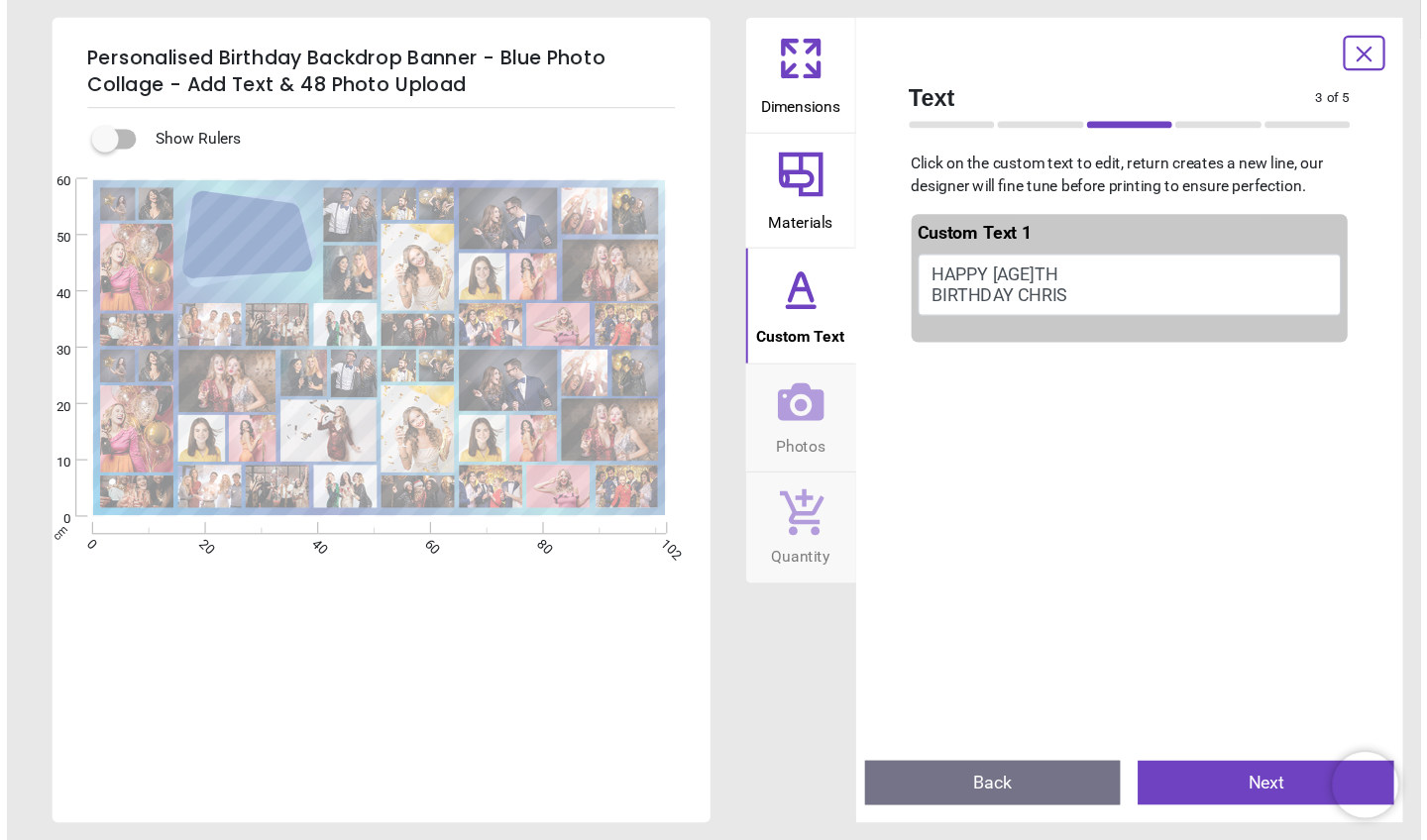 scroll, scrollTop: 0, scrollLeft: 0, axis: both 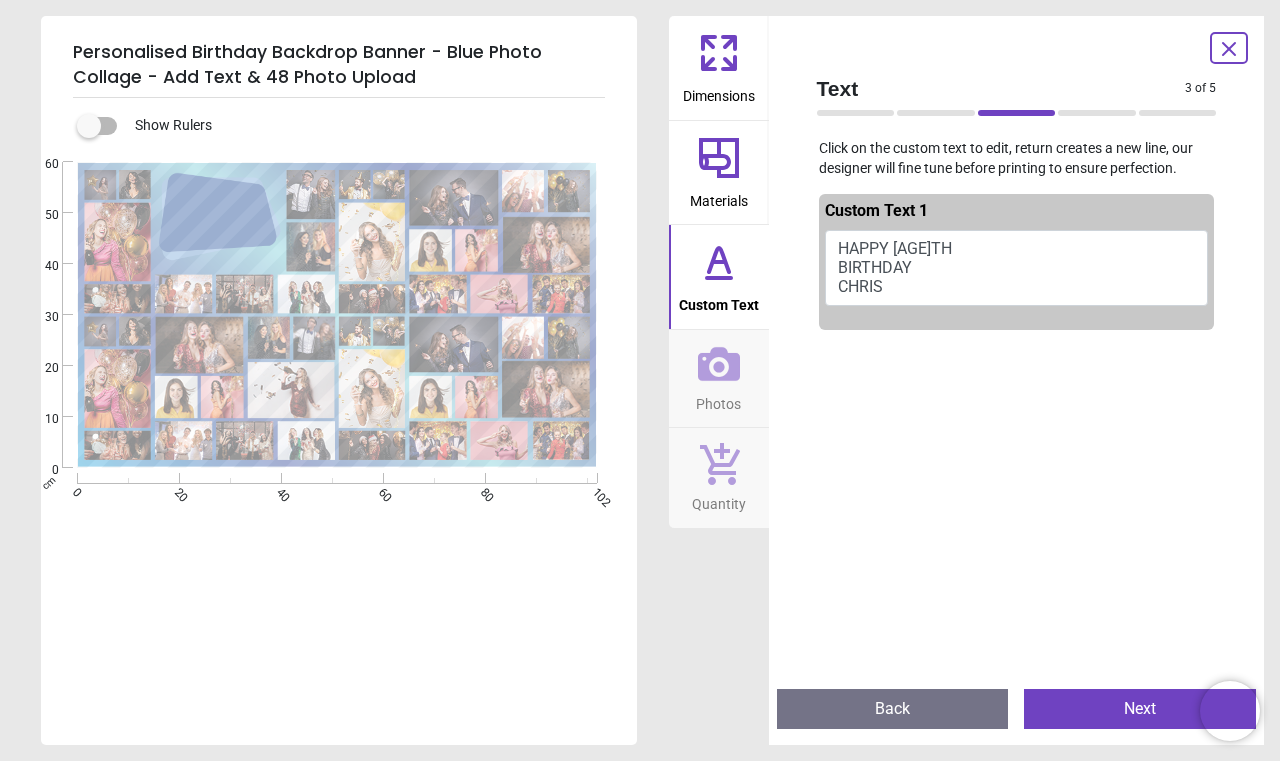click on "**********" at bounding box center [216, 212] 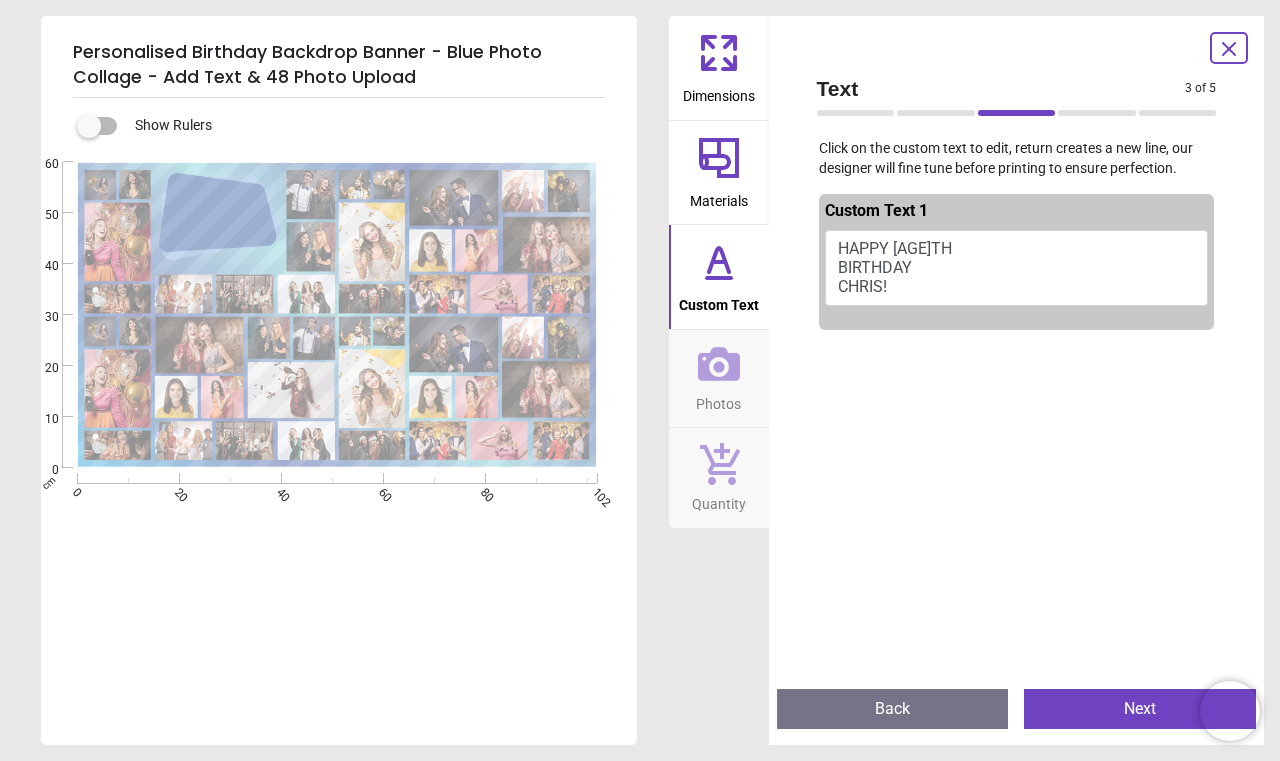 type on "**********" 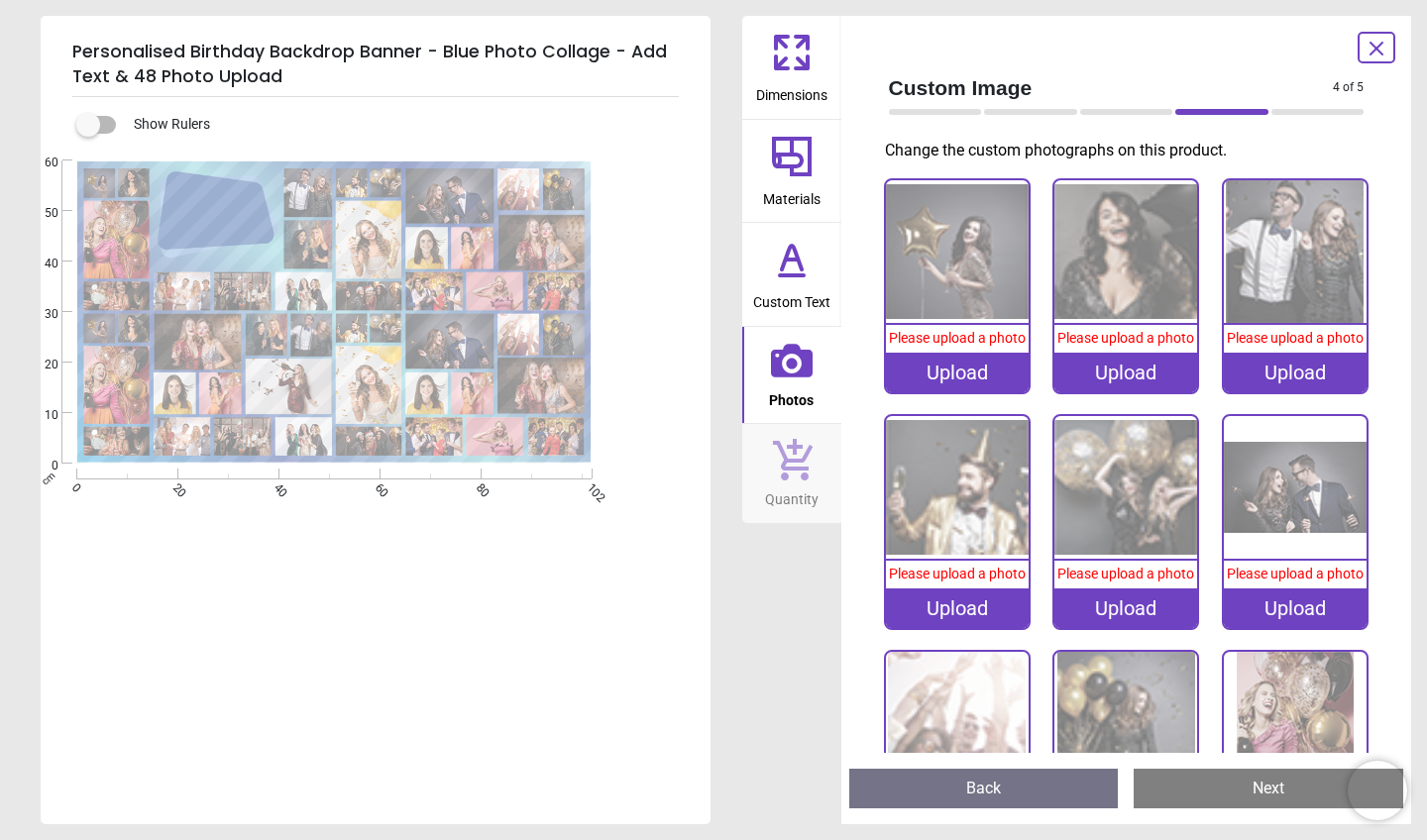 click on "Upload" at bounding box center [957, 372] 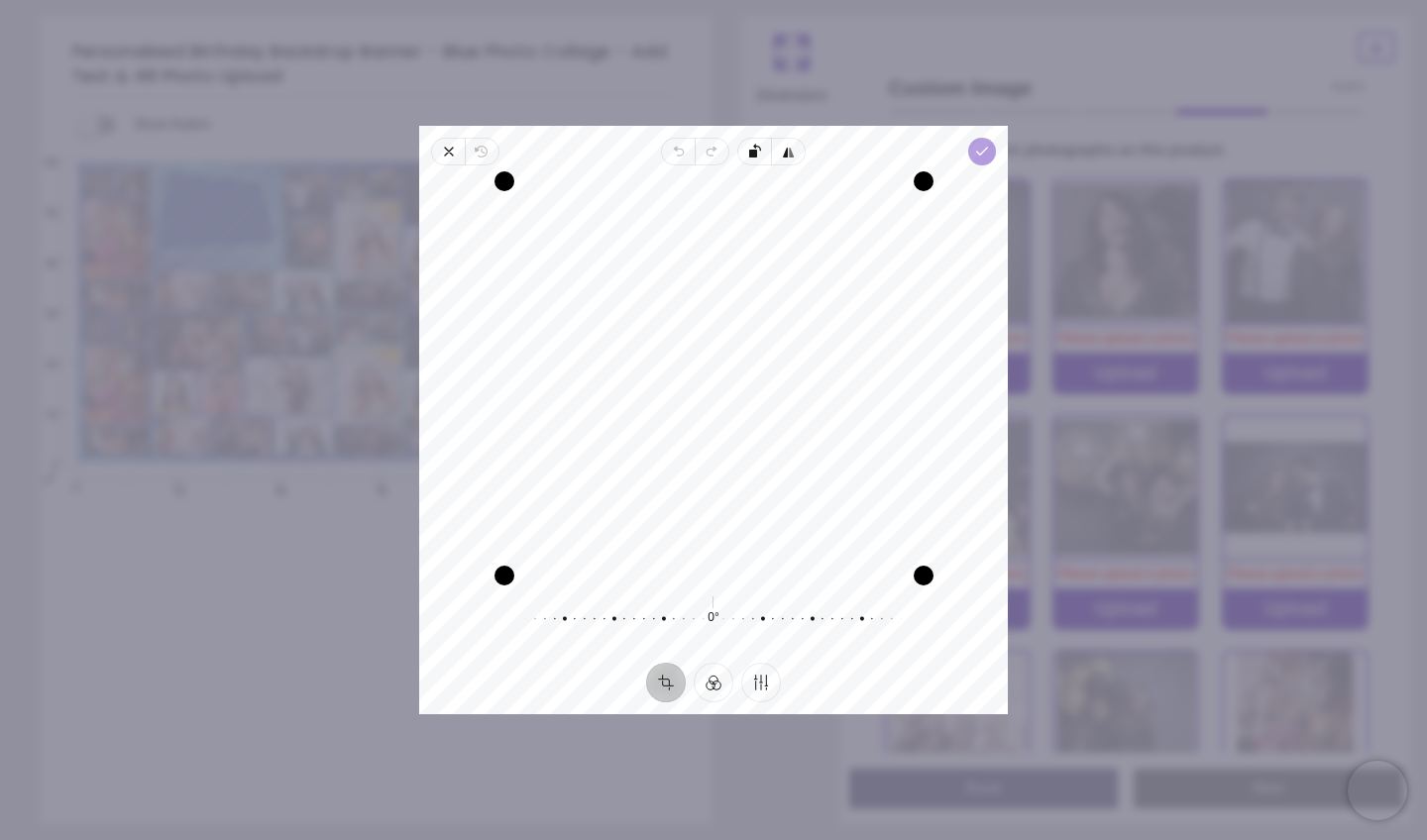 click 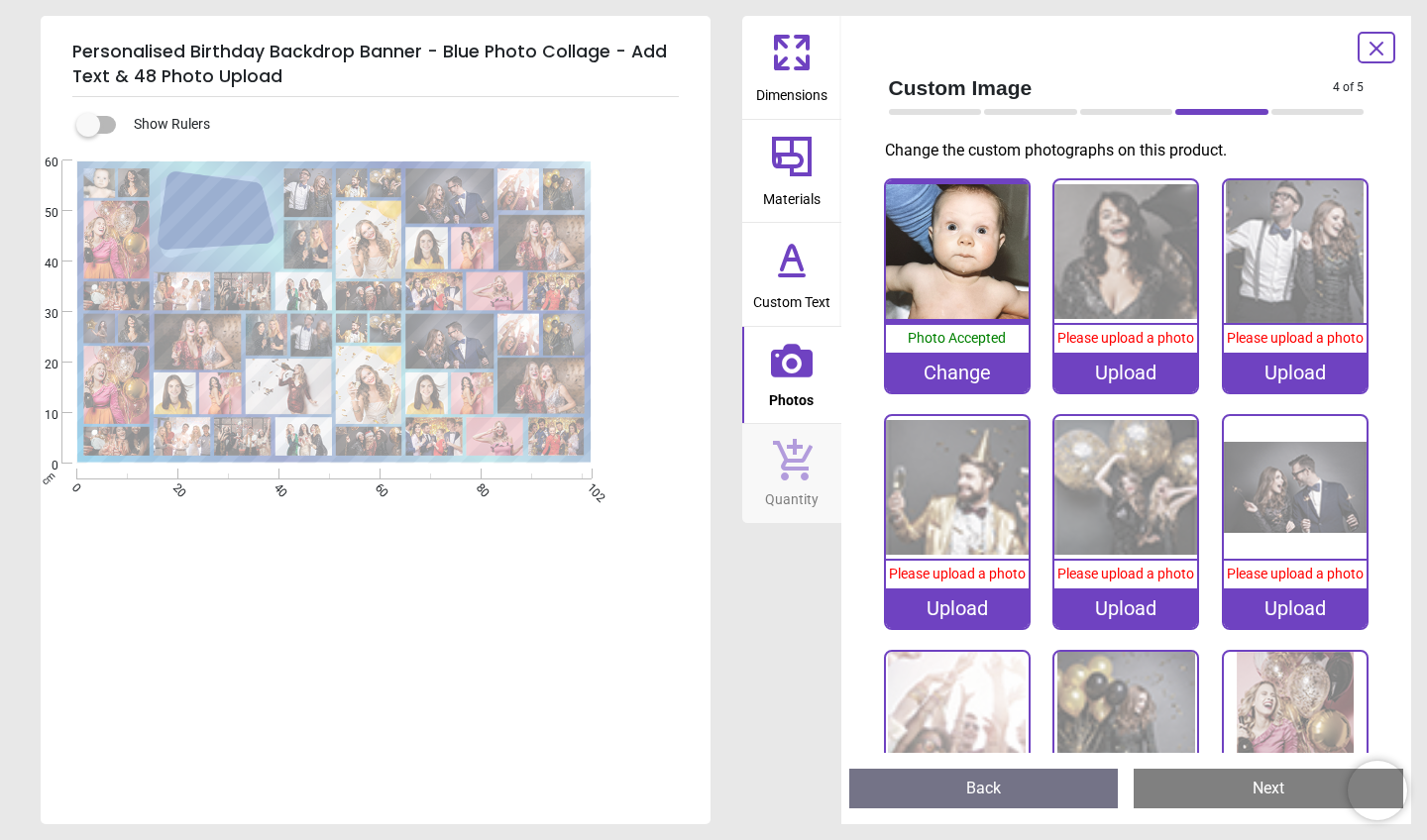 click on "Upload" at bounding box center [1126, 372] 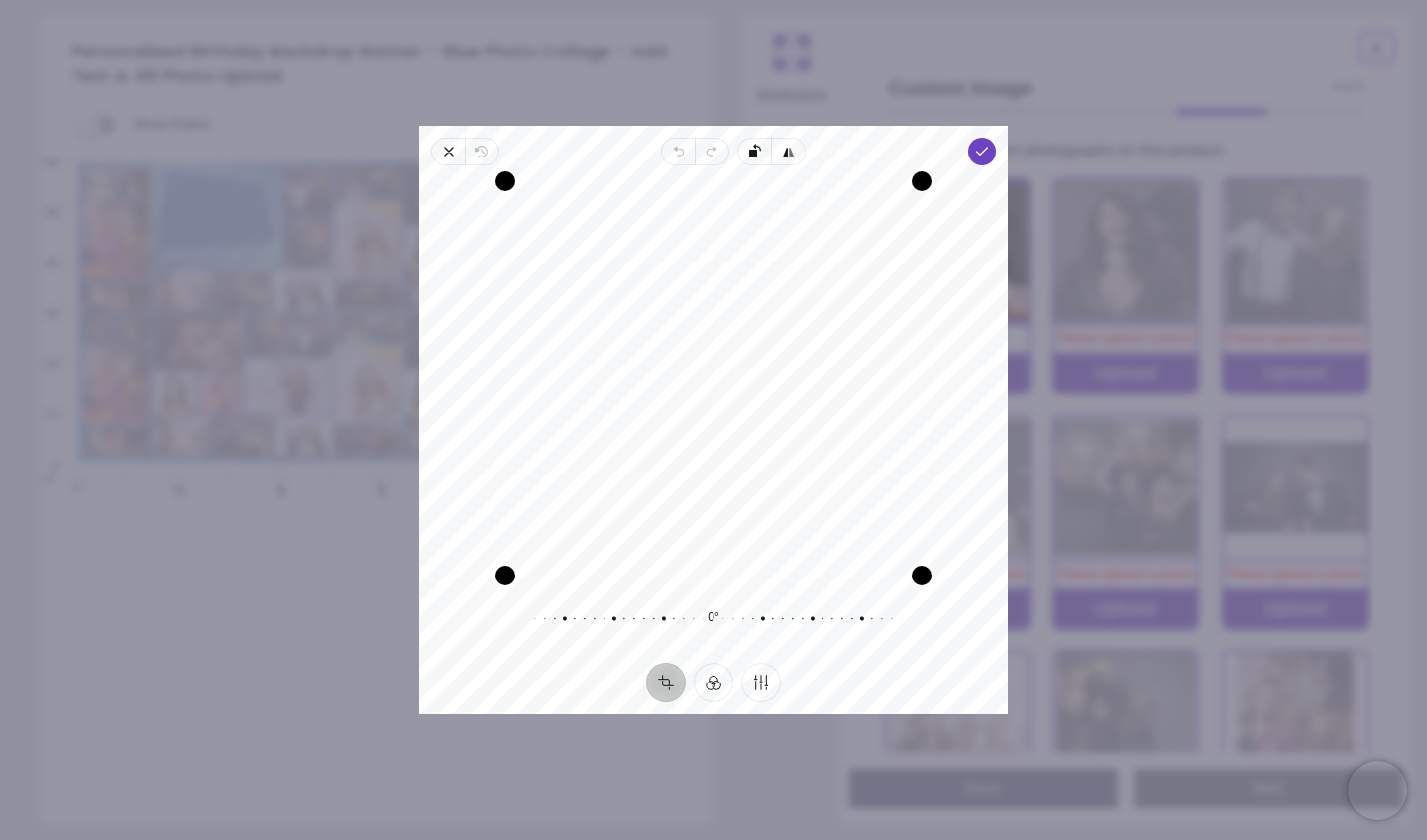 drag, startPoint x: 631, startPoint y: 353, endPoint x: 642, endPoint y: 443, distance: 90.66973 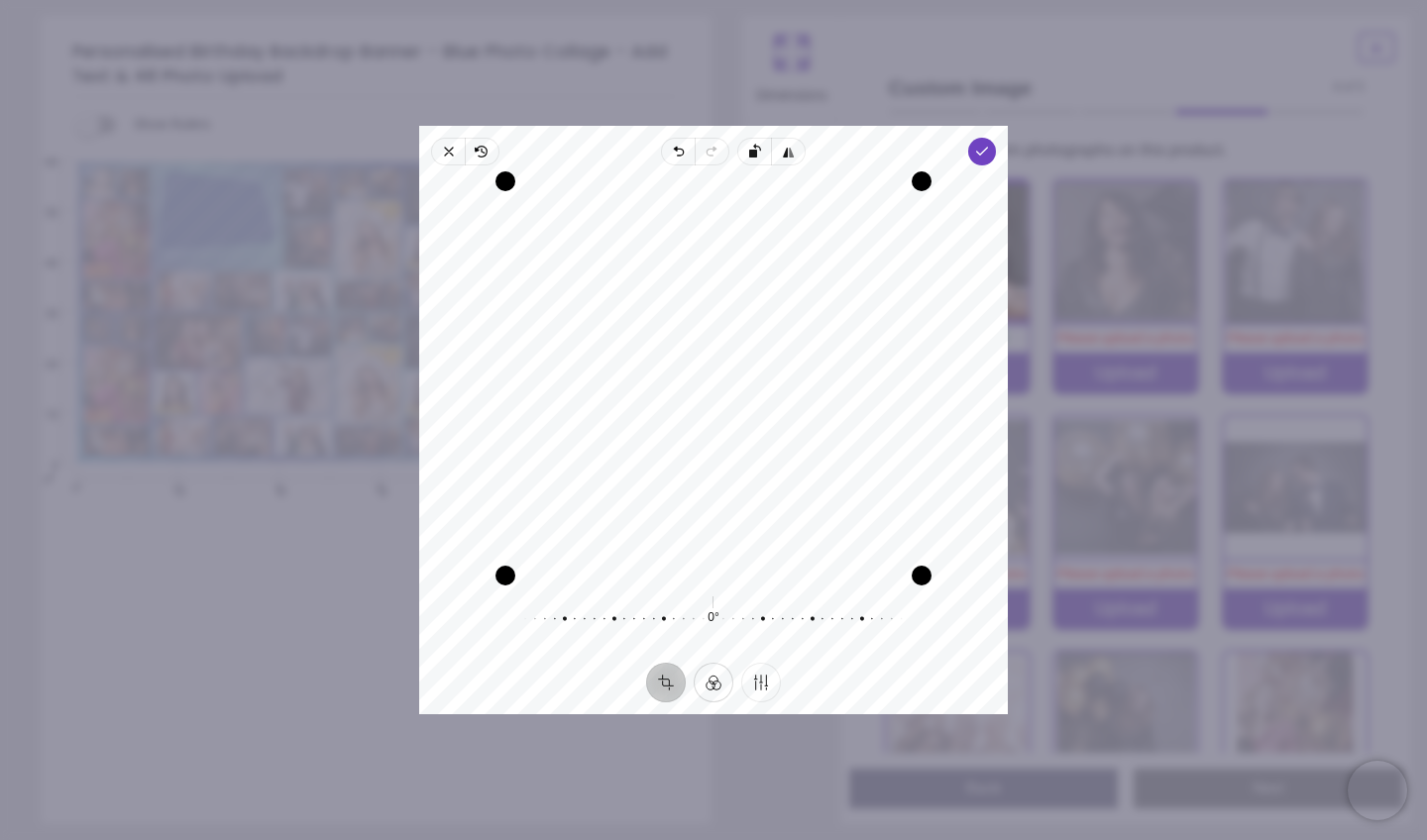 click on "Filter" at bounding box center [714, 682] 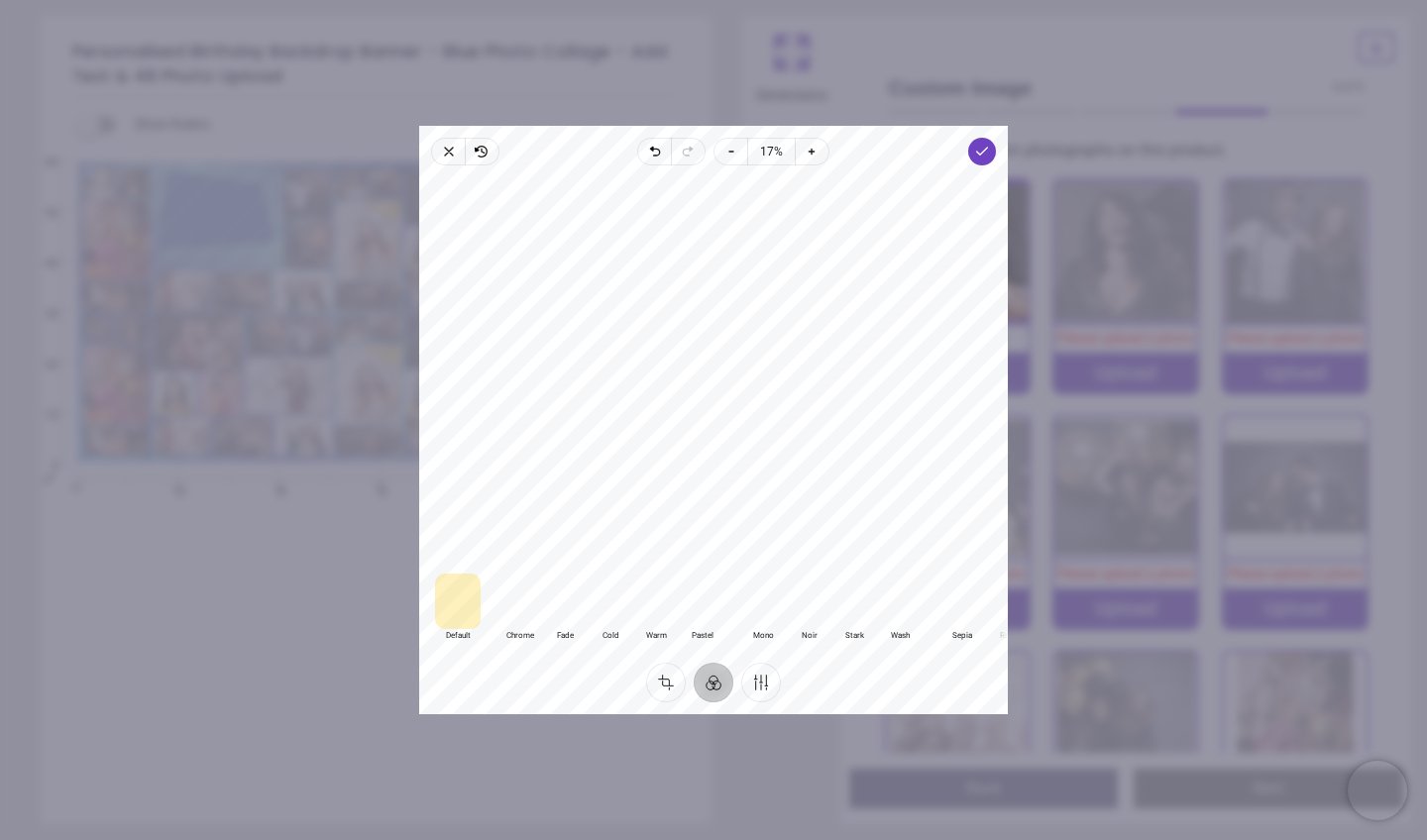 click at bounding box center [702, 601] 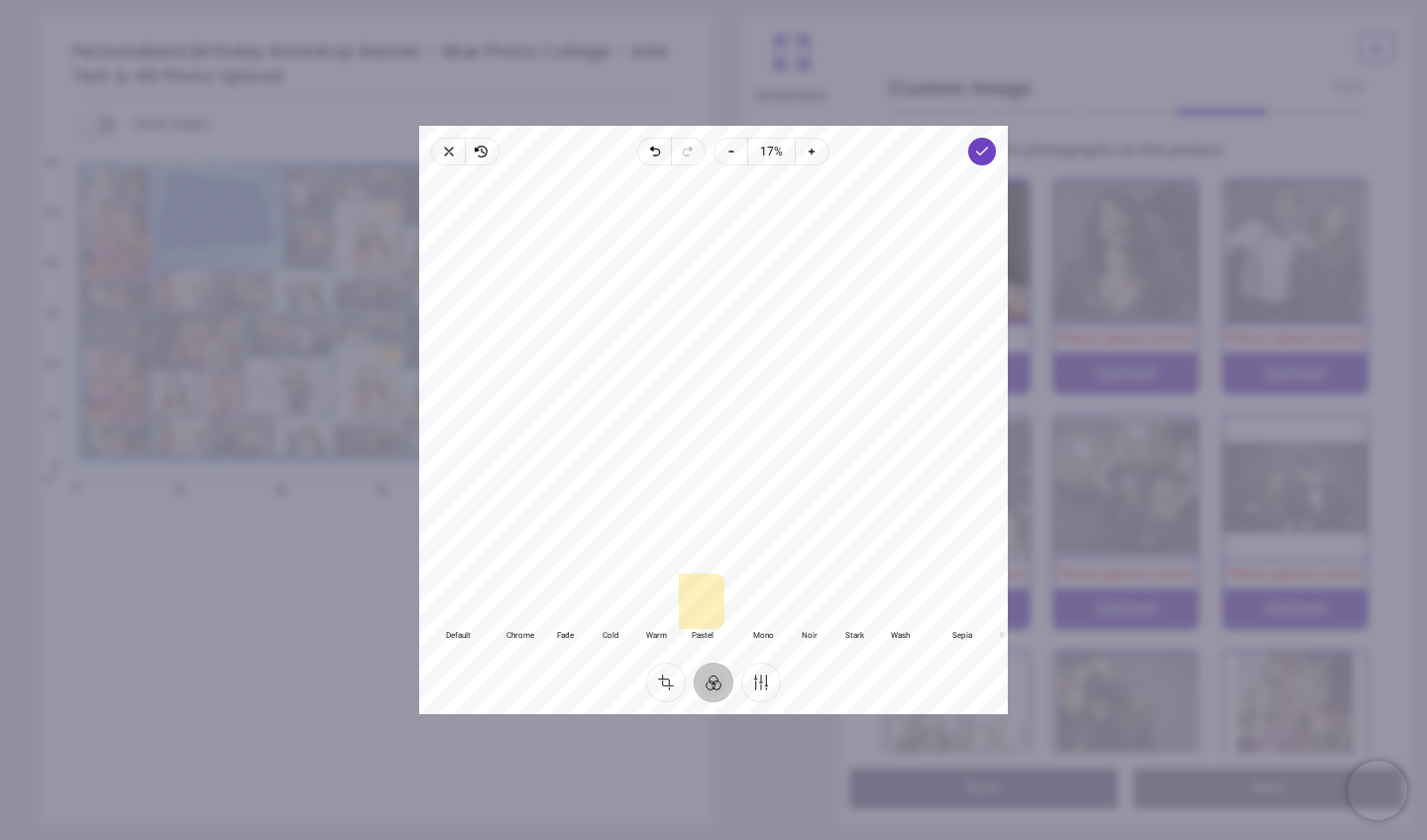 click at bounding box center [656, 601] 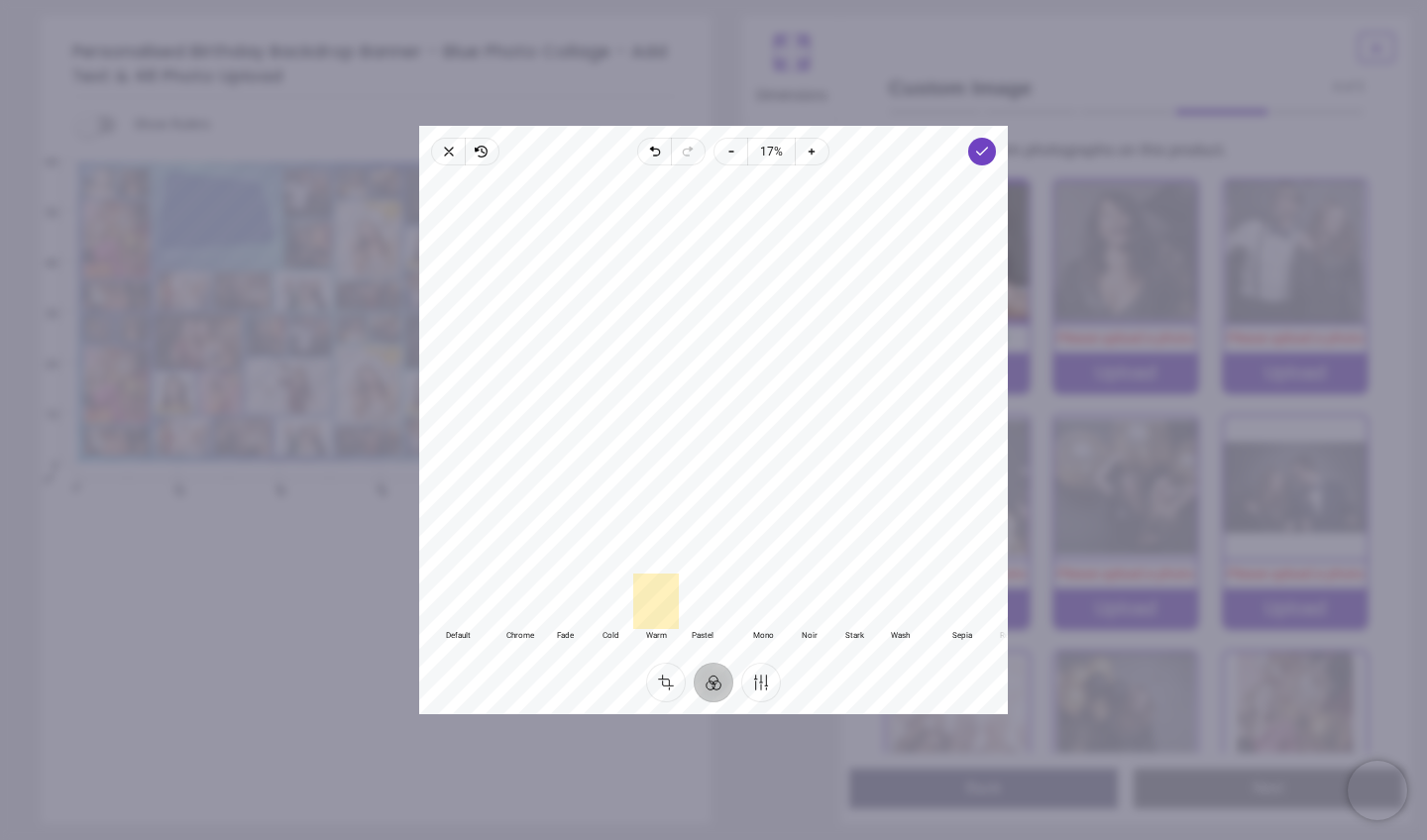 click at bounding box center (610, 601) 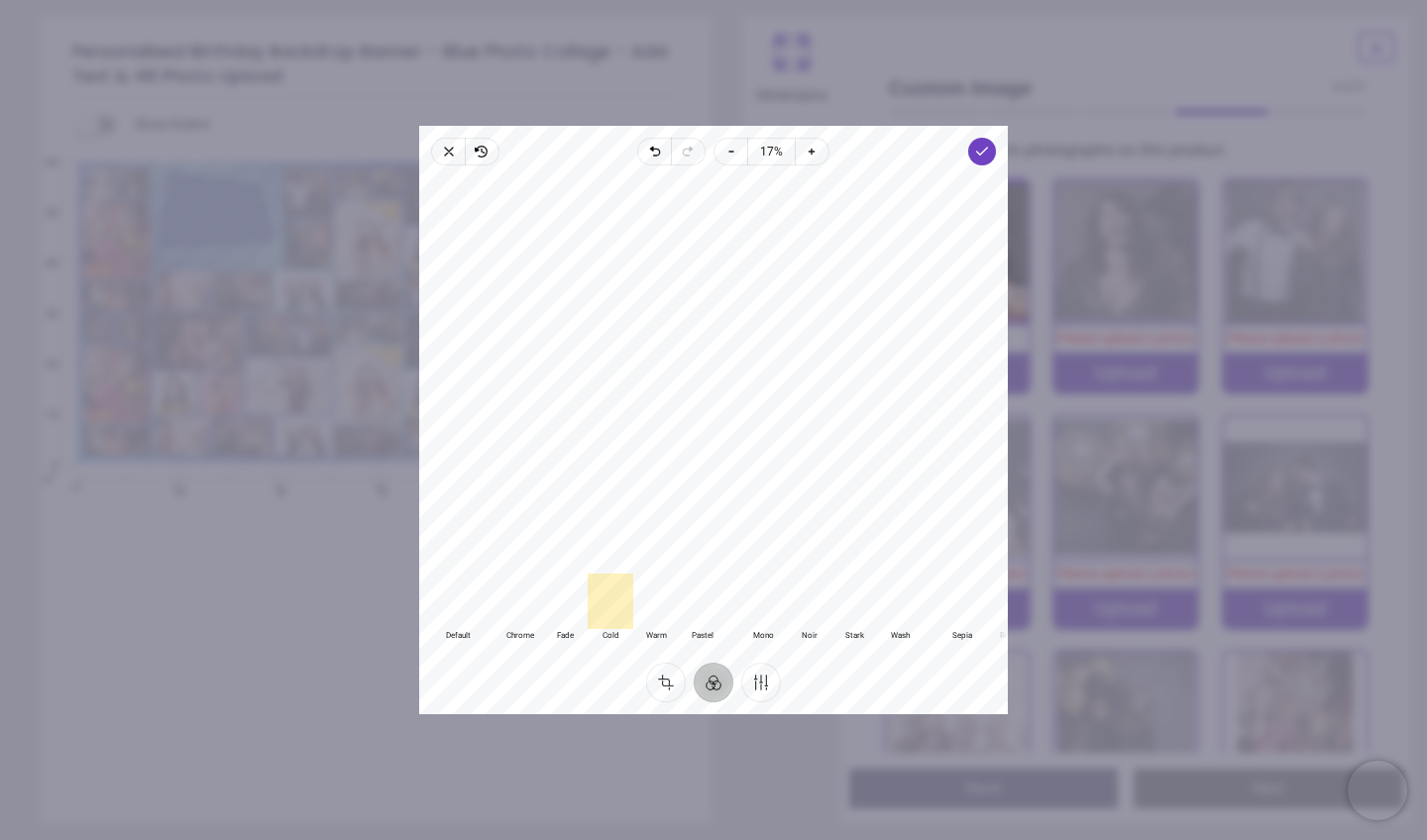 click at bounding box center (565, 601) 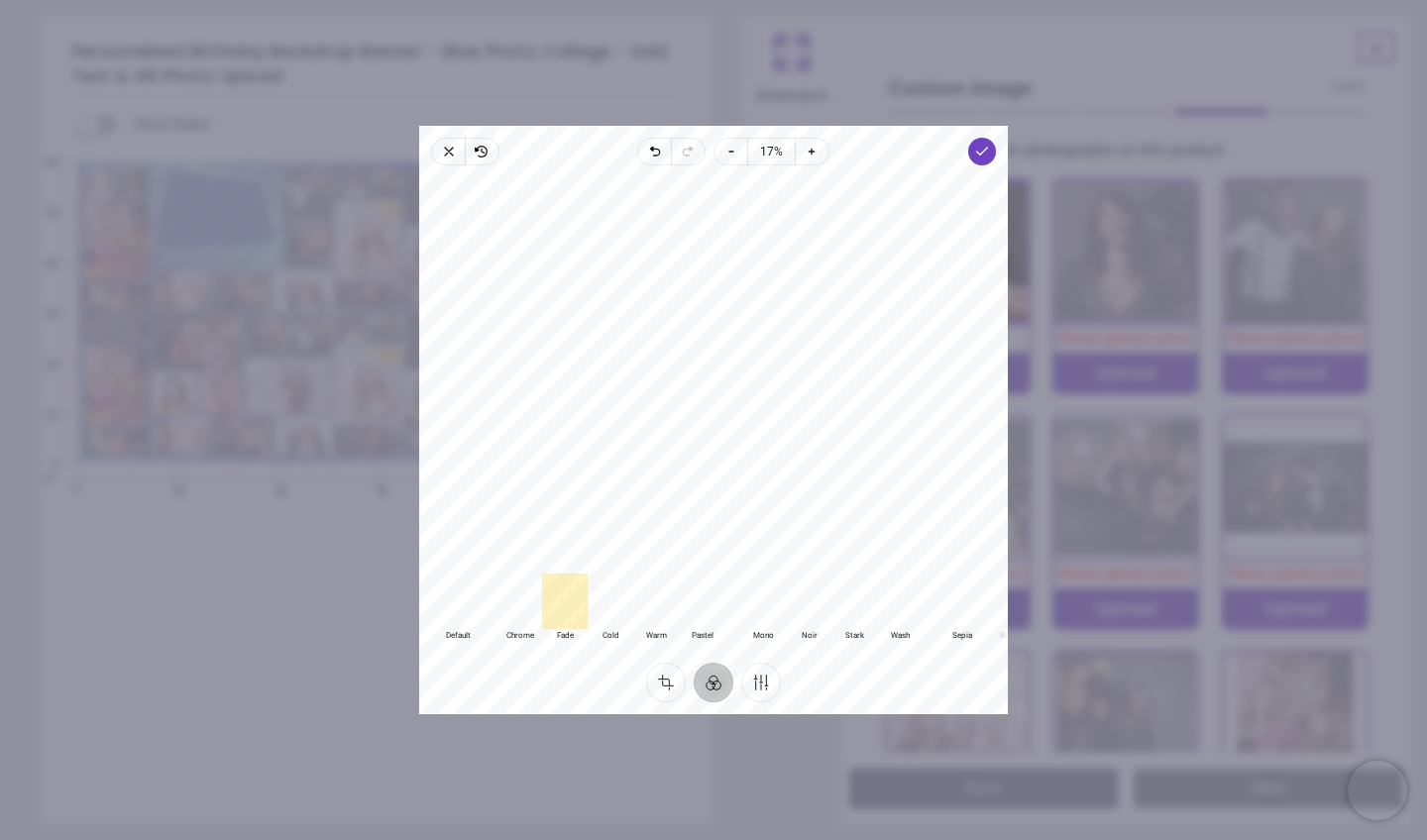 click at bounding box center [519, 601] 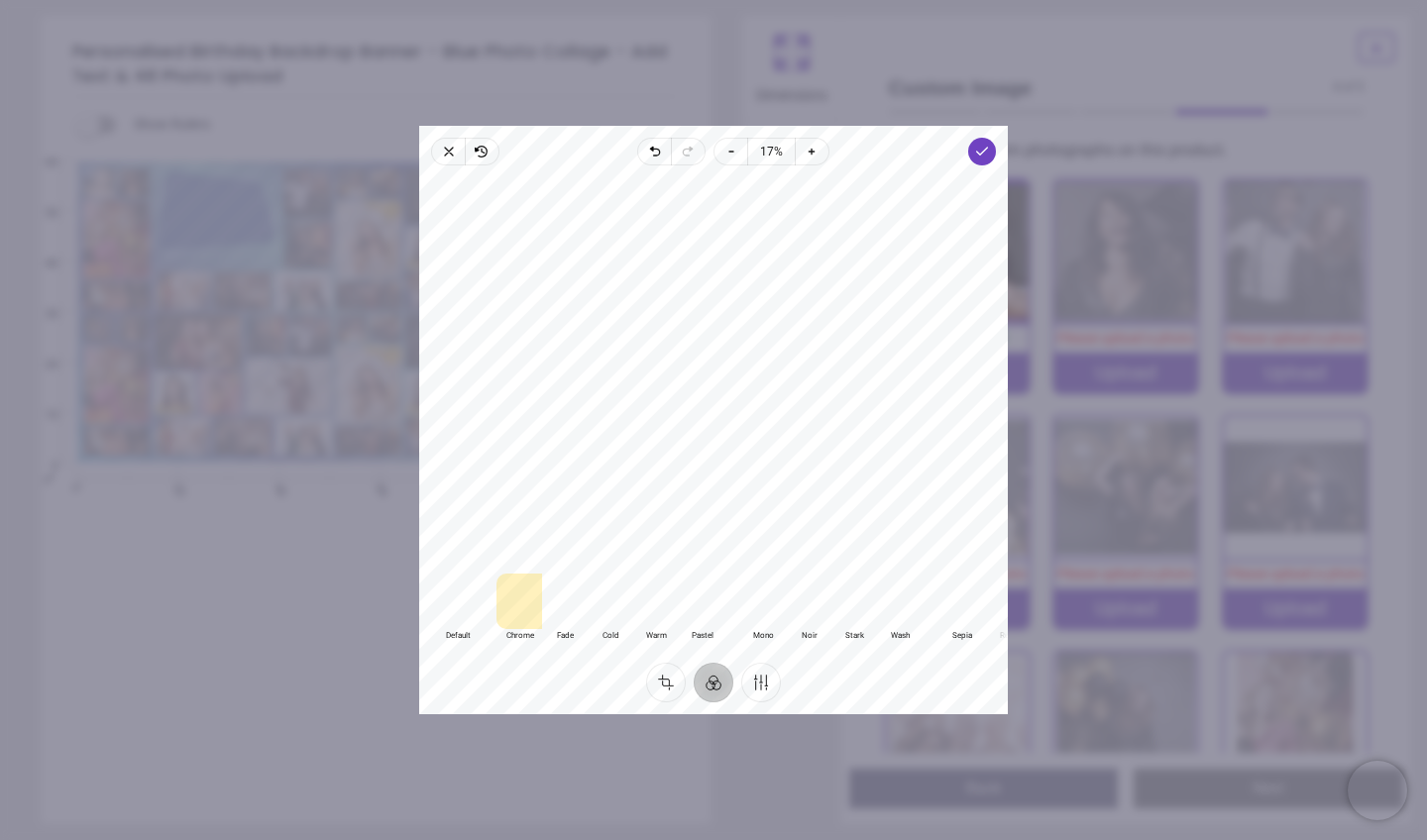 click at bounding box center (458, 601) 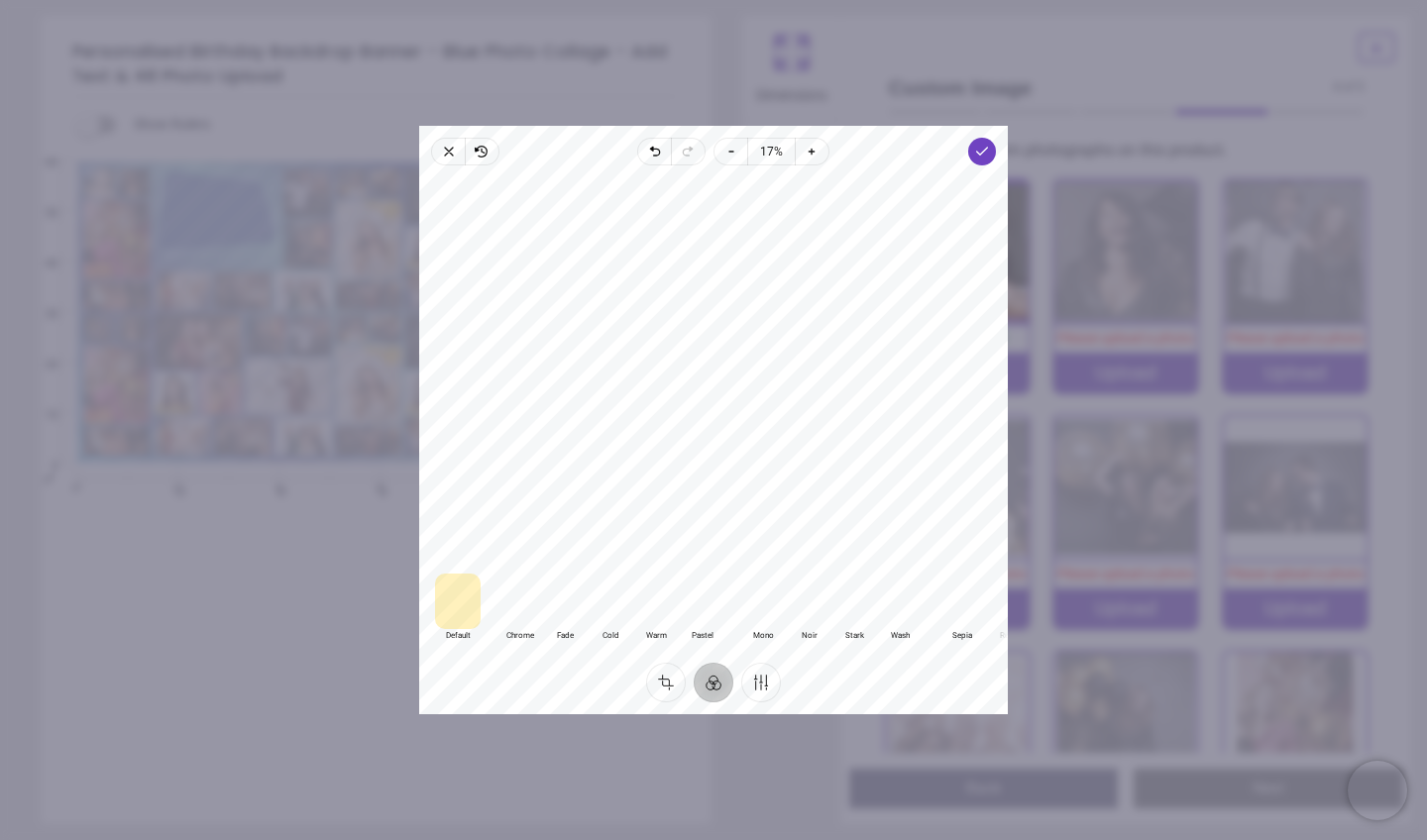 click at bounding box center [854, 601] 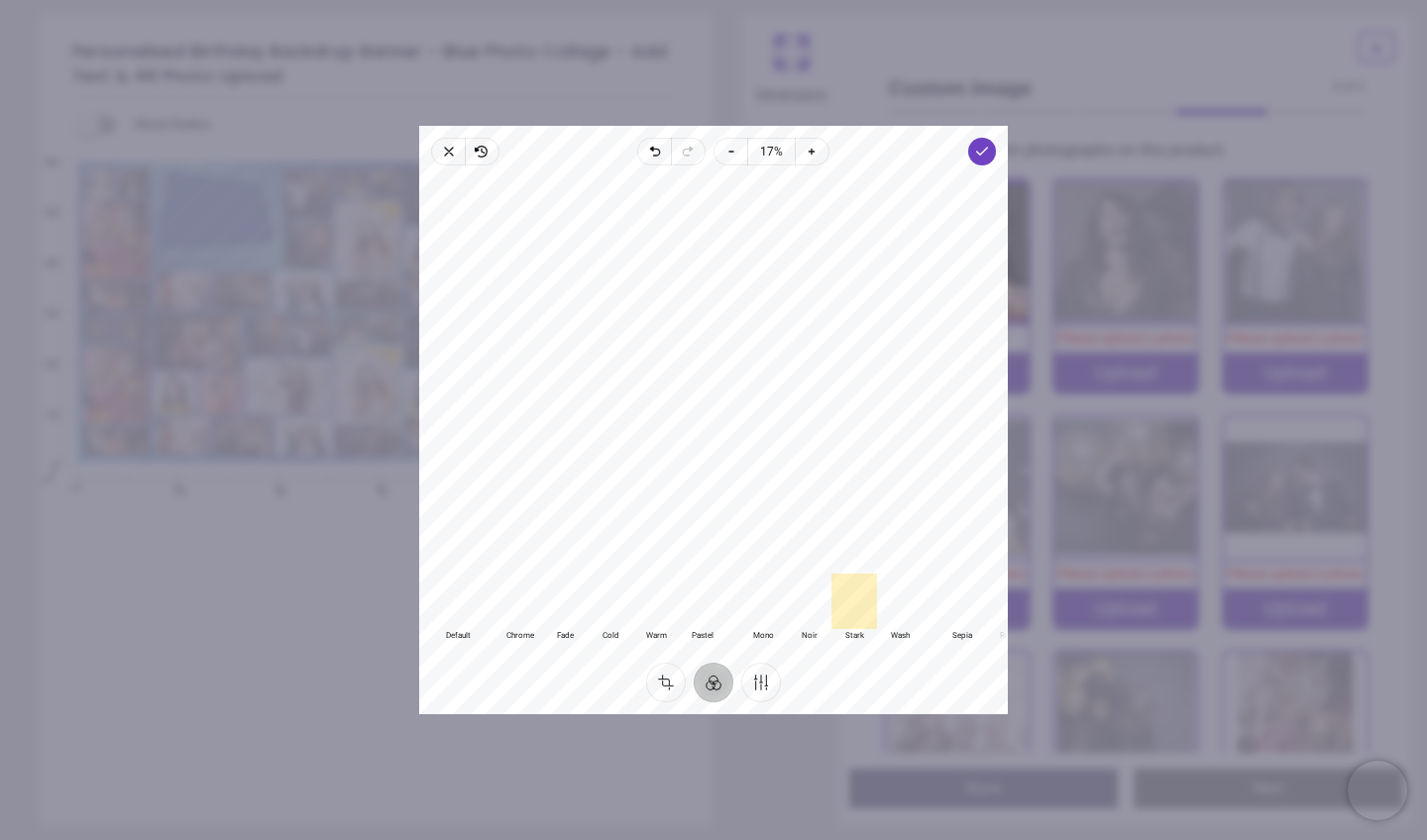 click at bounding box center (763, 601) 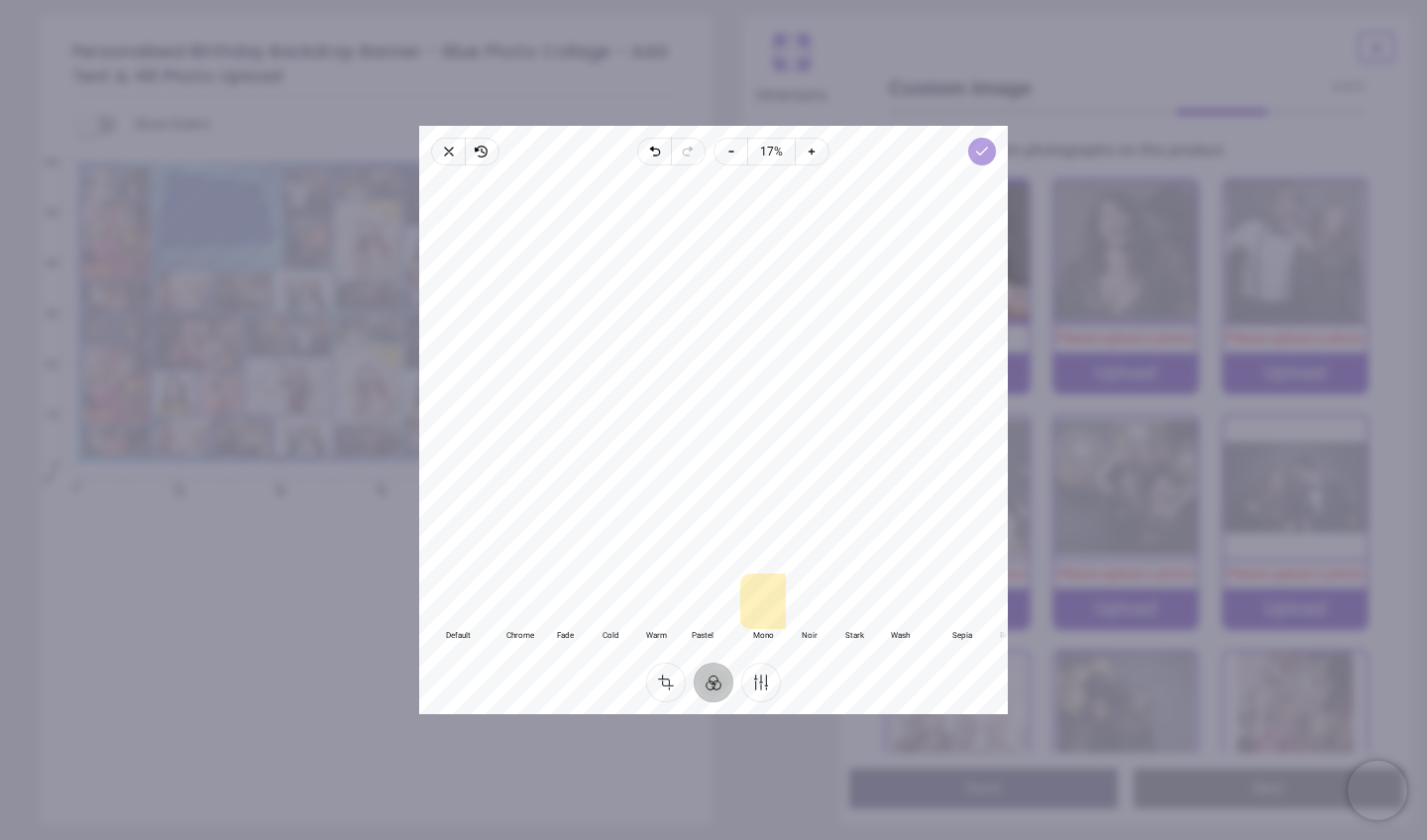 click 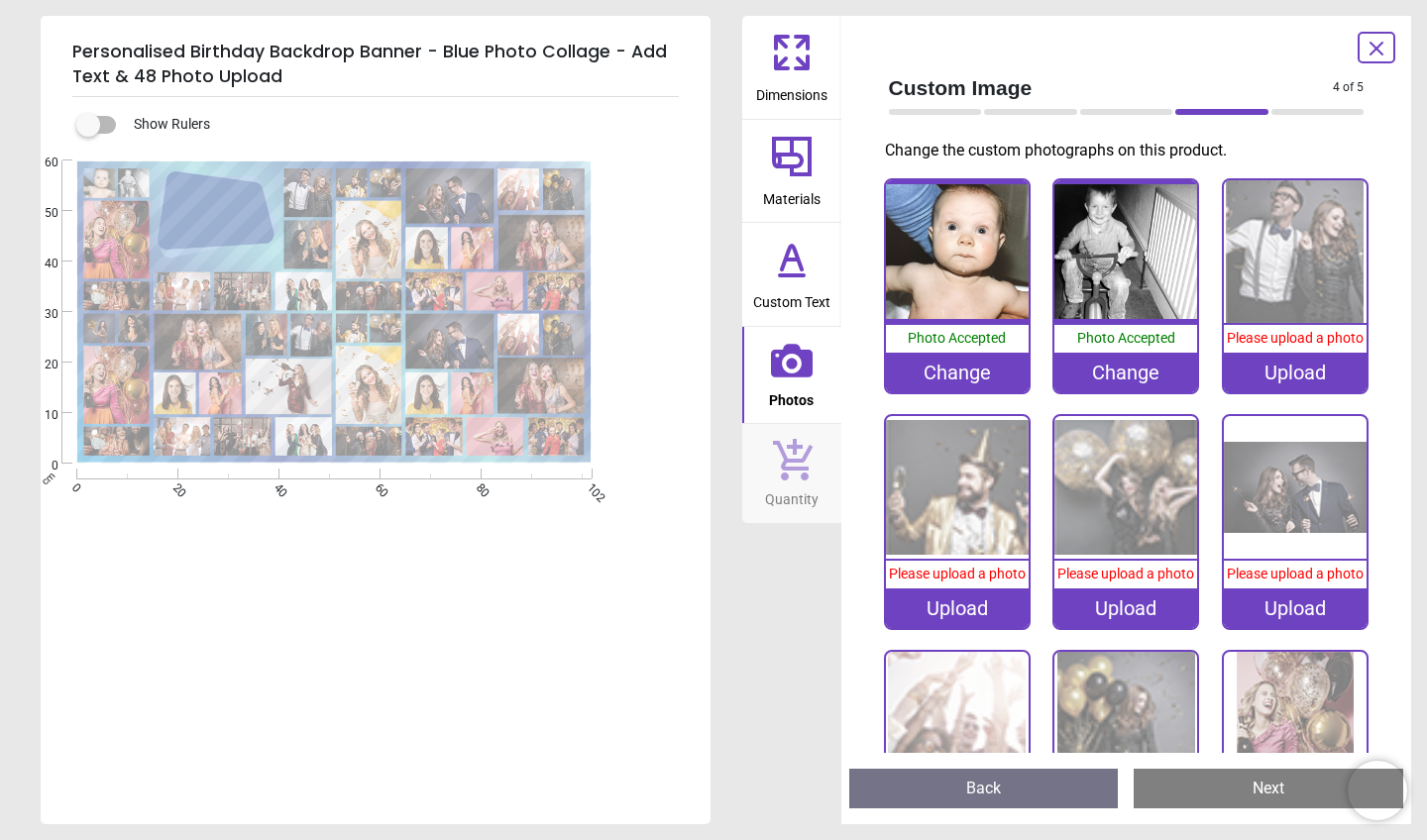 click 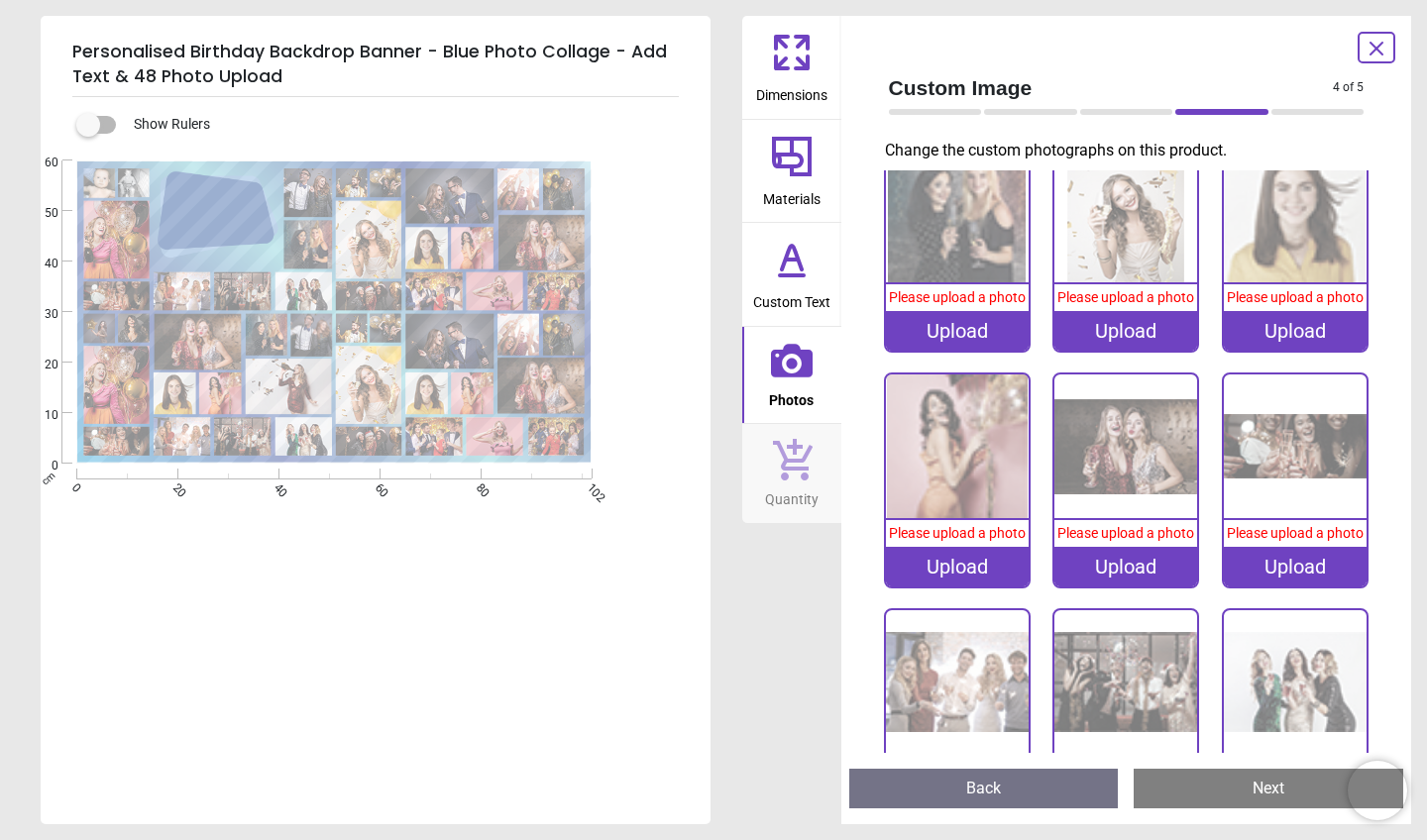 scroll, scrollTop: 763, scrollLeft: 0, axis: vertical 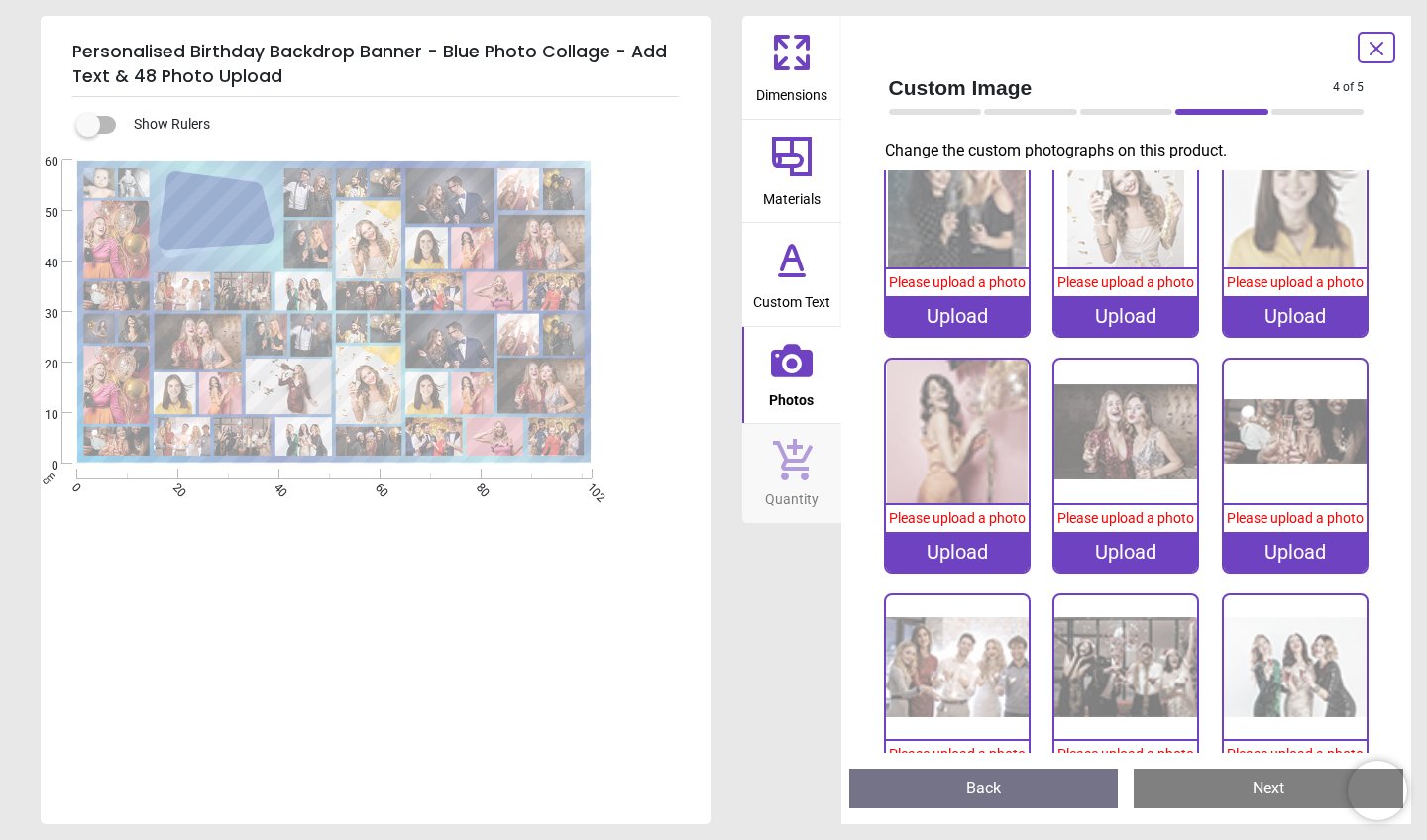 click on "Upload" at bounding box center (1126, 316) 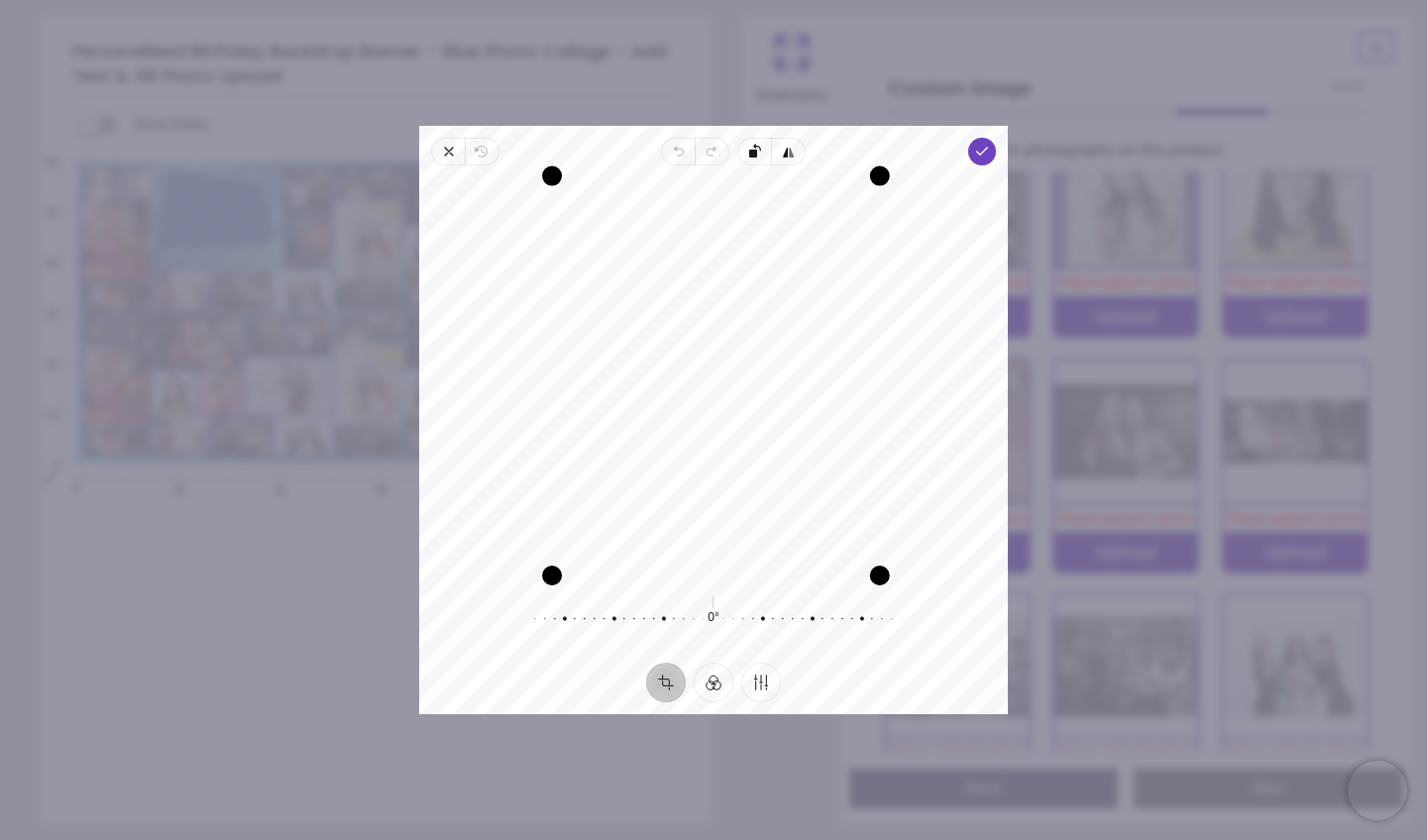 drag, startPoint x: 869, startPoint y: 181, endPoint x: 849, endPoint y: 127, distance: 57.5847 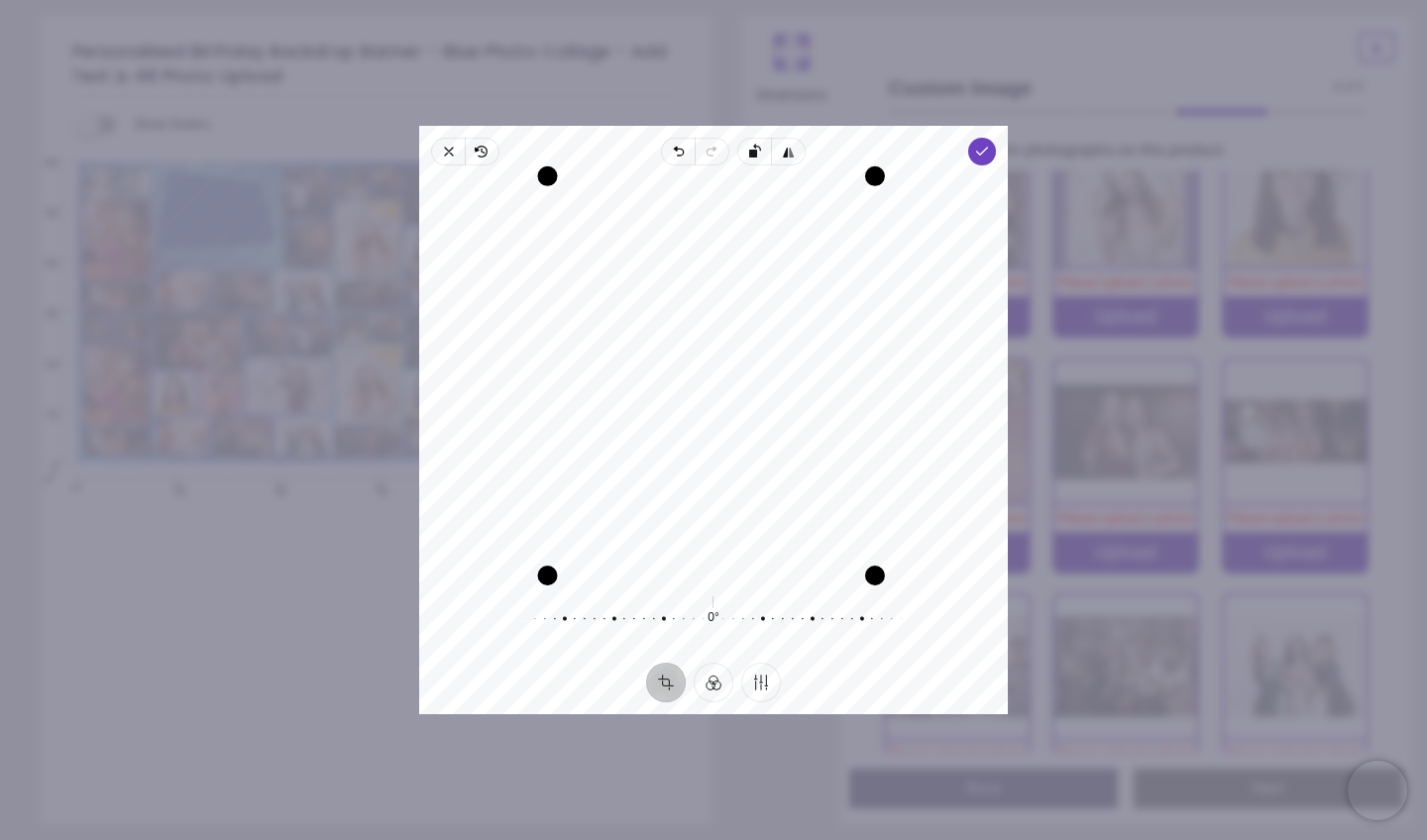 drag, startPoint x: 551, startPoint y: 179, endPoint x: 543, endPoint y: 140, distance: 39.812058 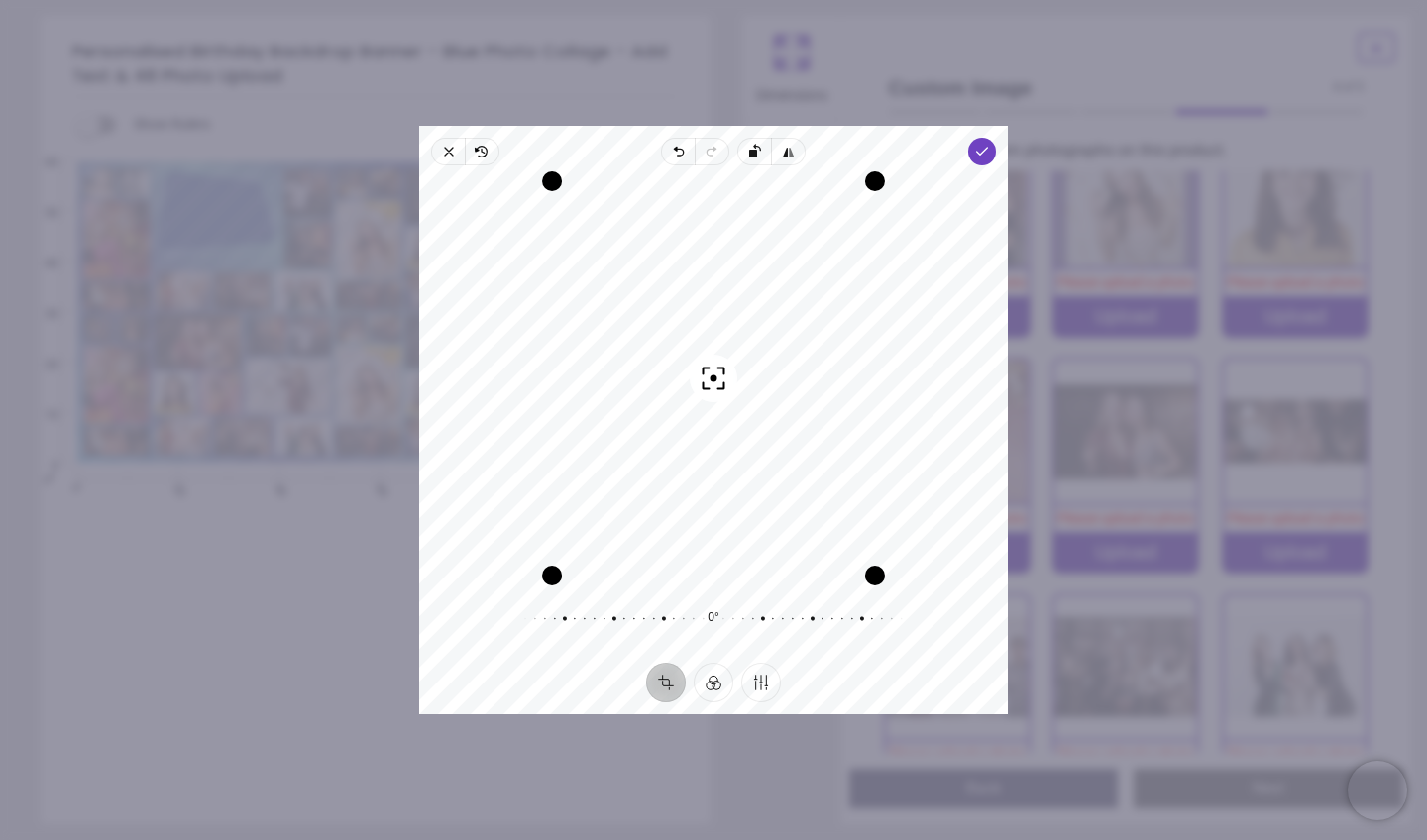drag, startPoint x: 621, startPoint y: 484, endPoint x: 618, endPoint y: 514, distance: 30.149627 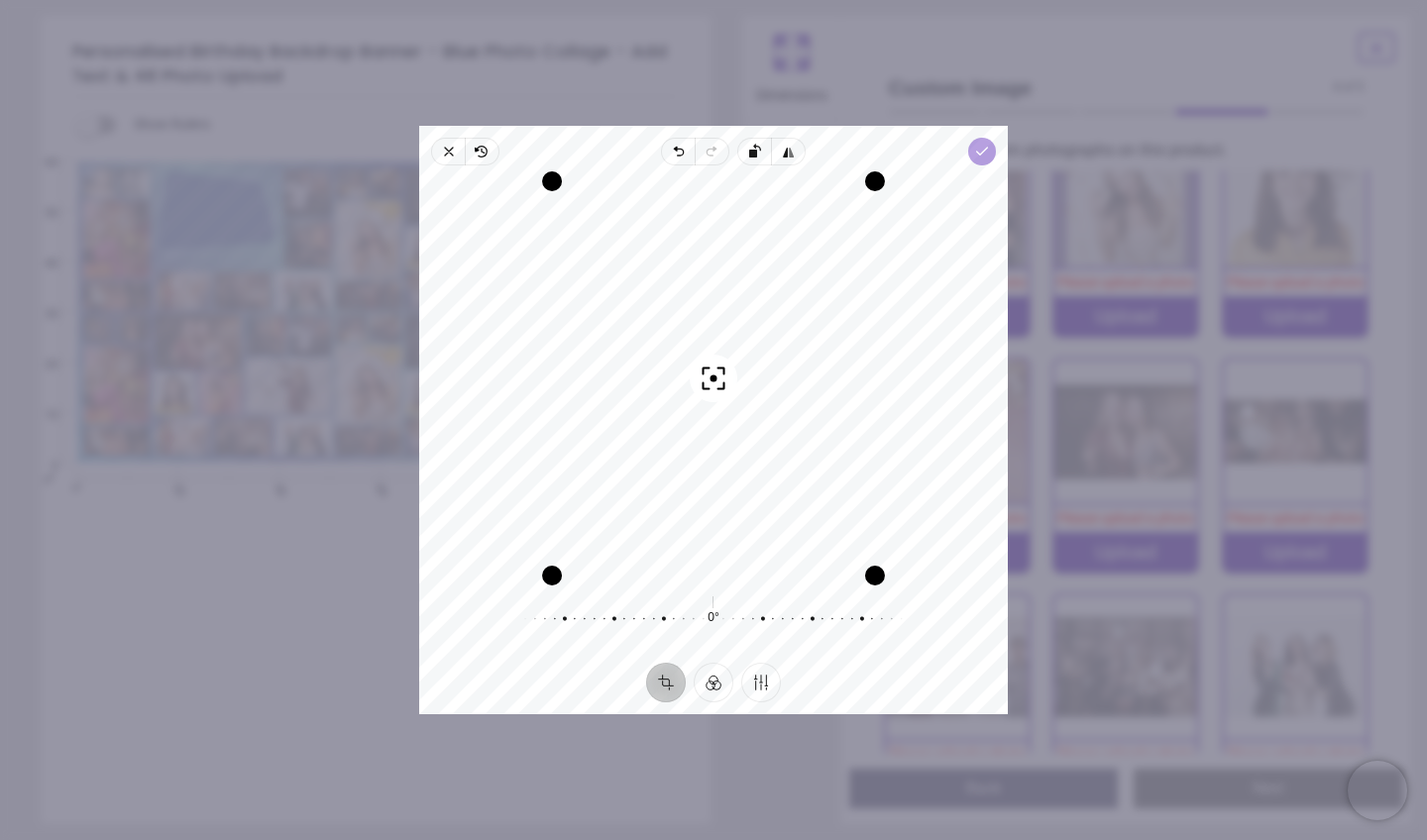click 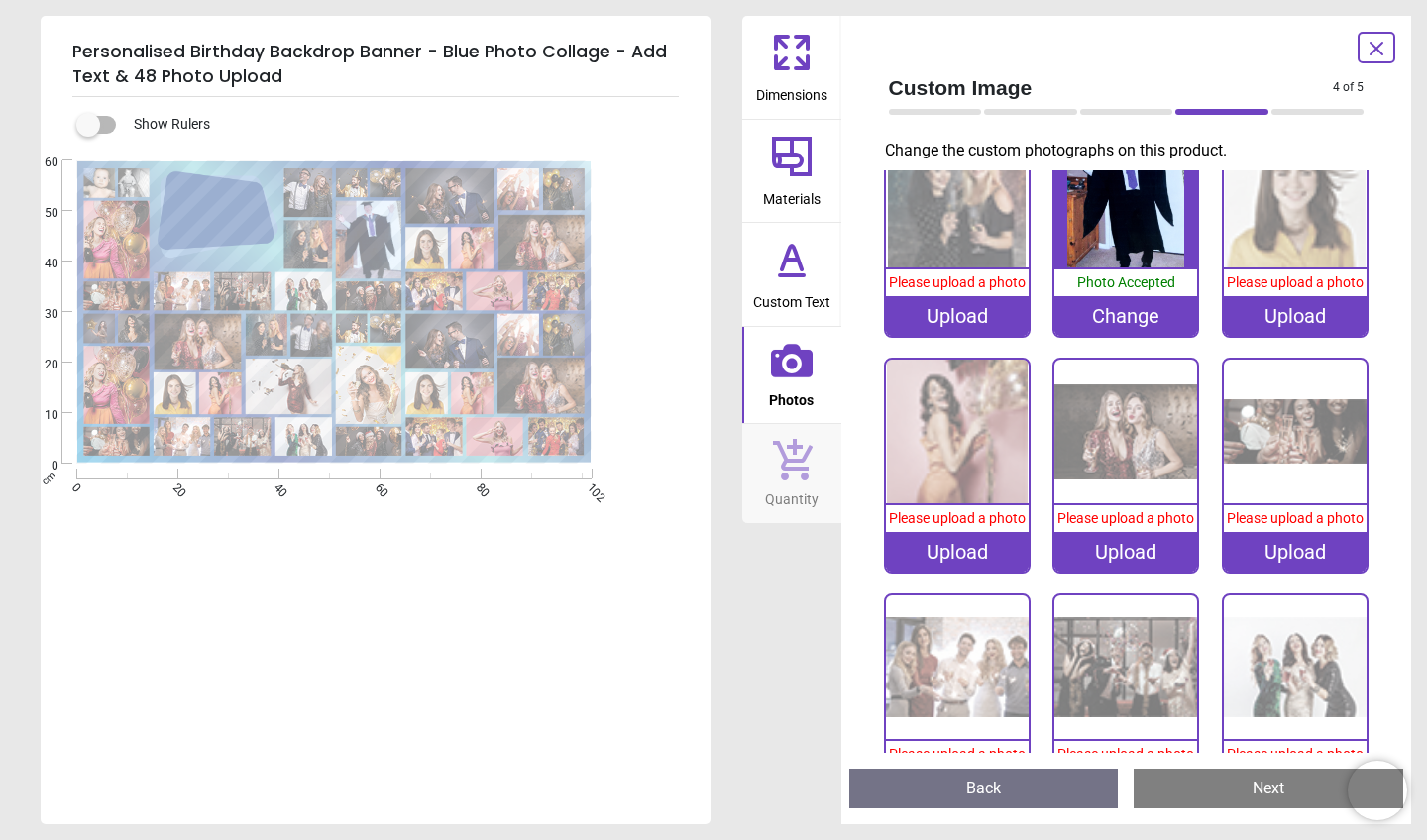 click 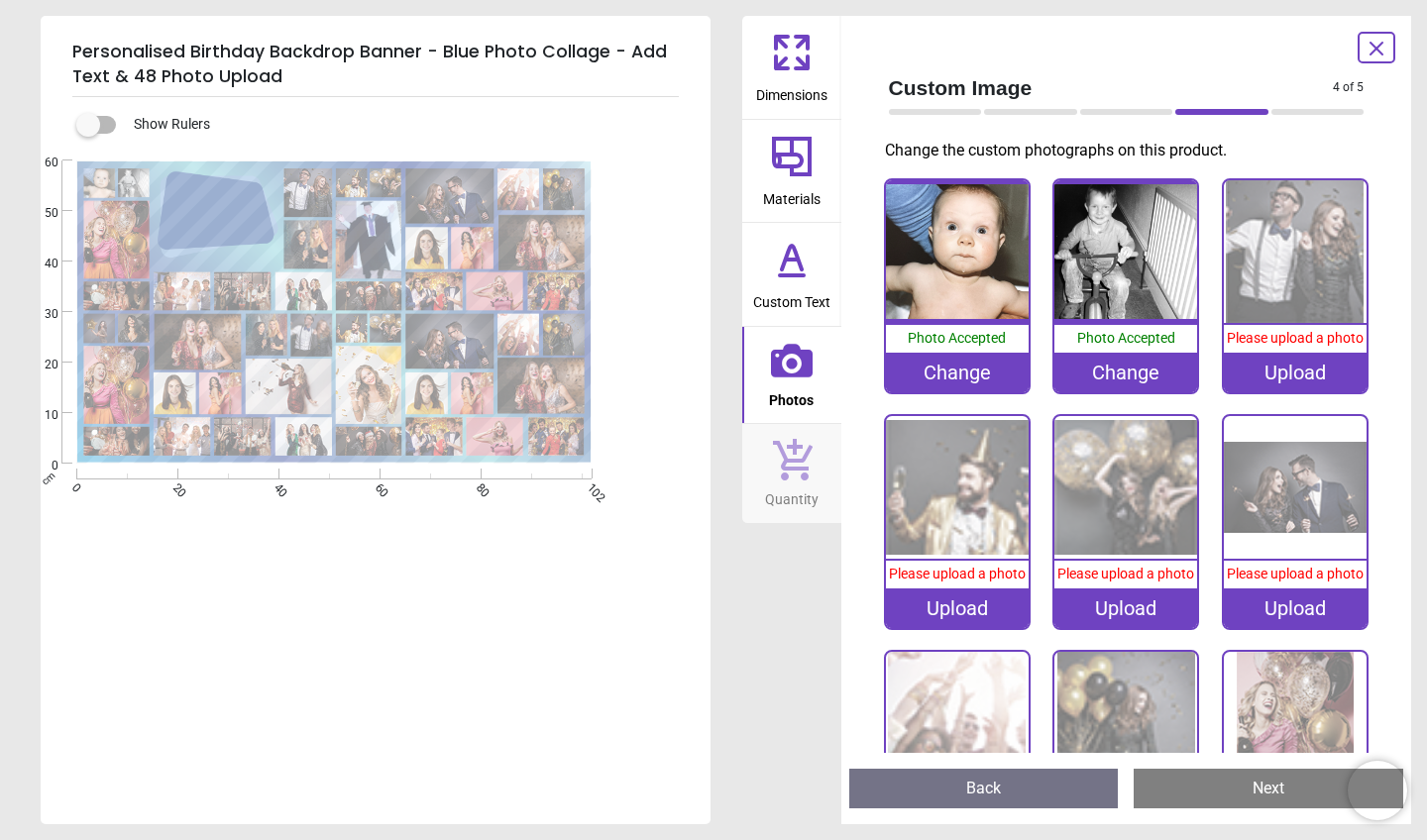 scroll, scrollTop: 0, scrollLeft: 0, axis: both 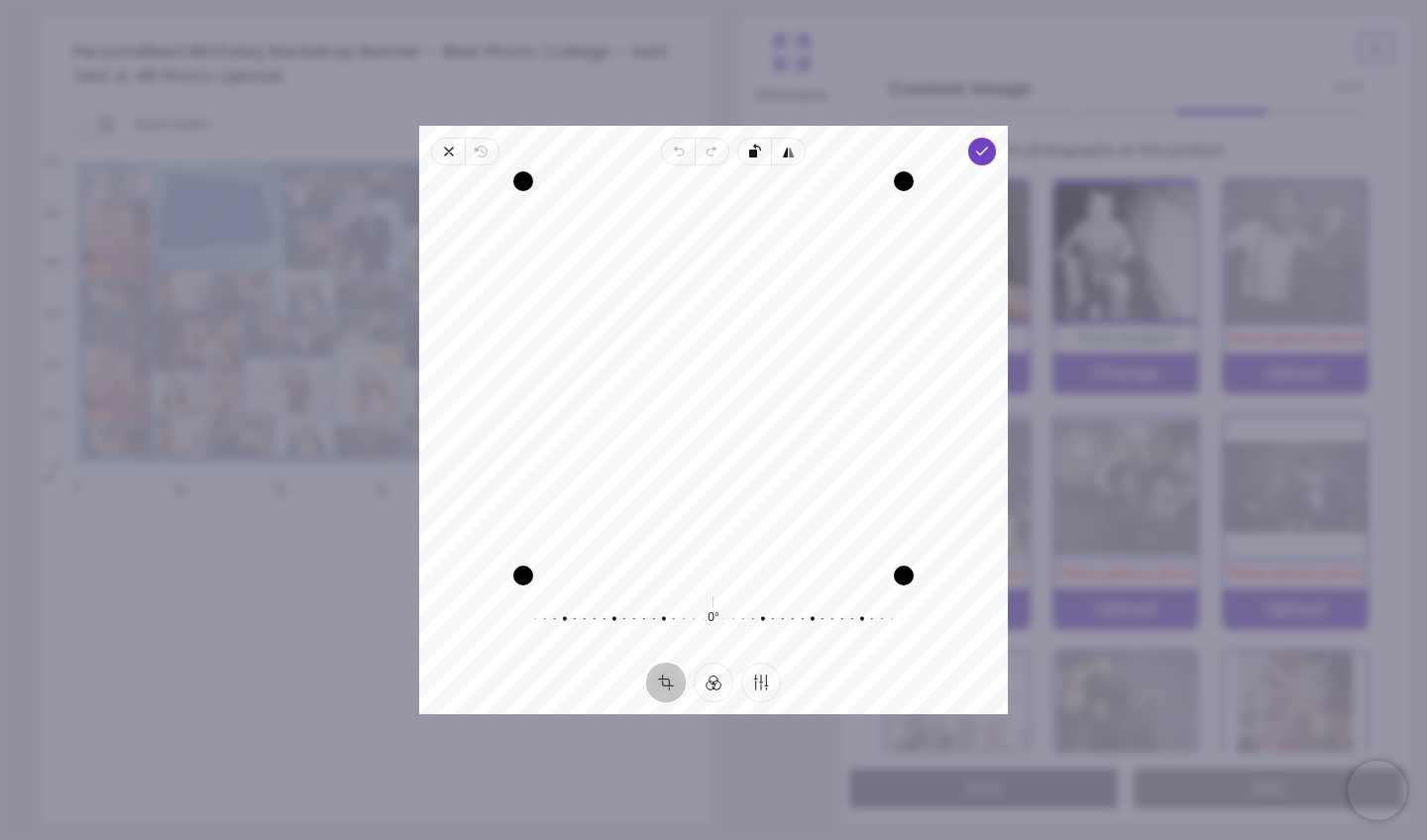 drag, startPoint x: 756, startPoint y: 222, endPoint x: 759, endPoint y: 248, distance: 26.172505 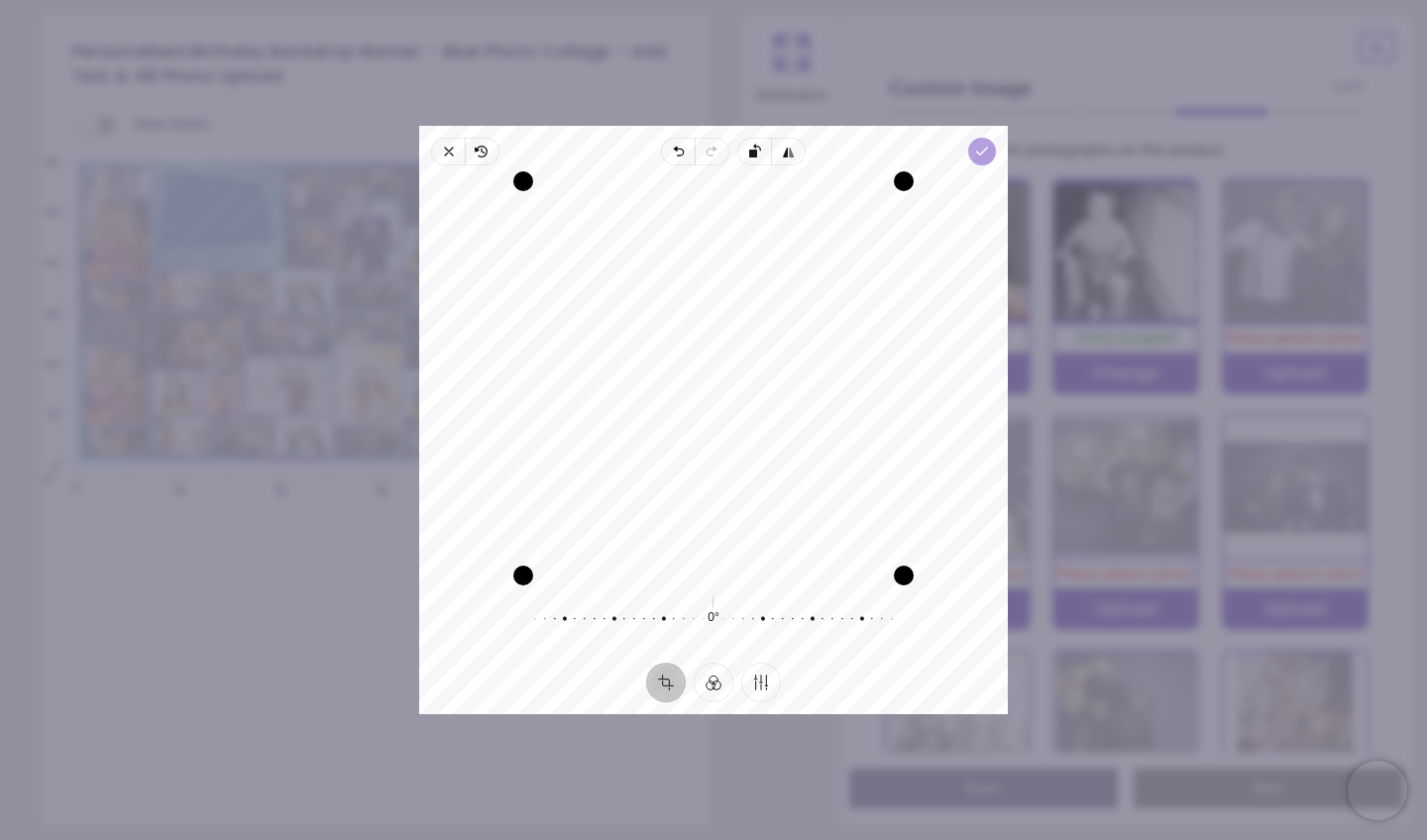 click 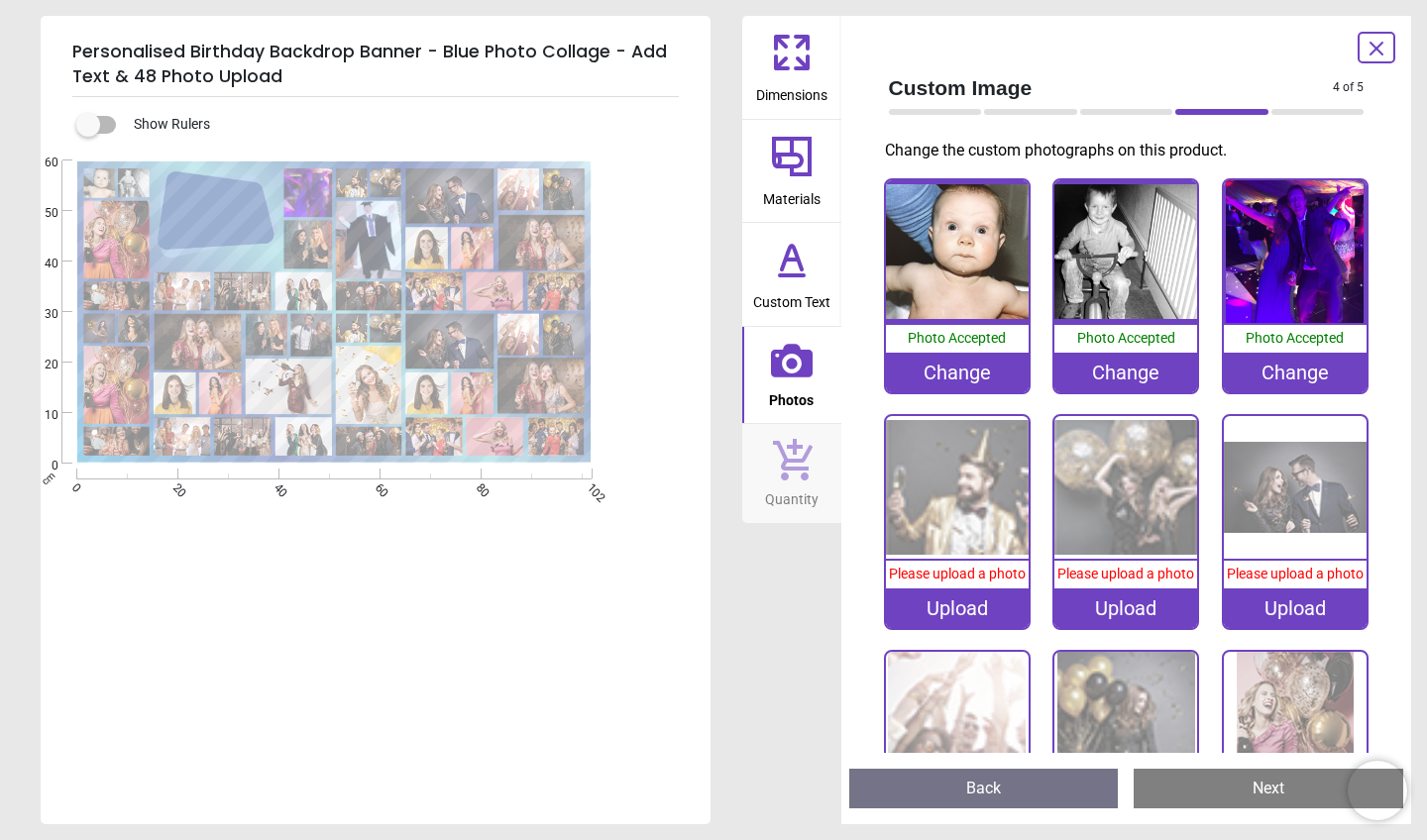 click on "Upload" at bounding box center [957, 608] 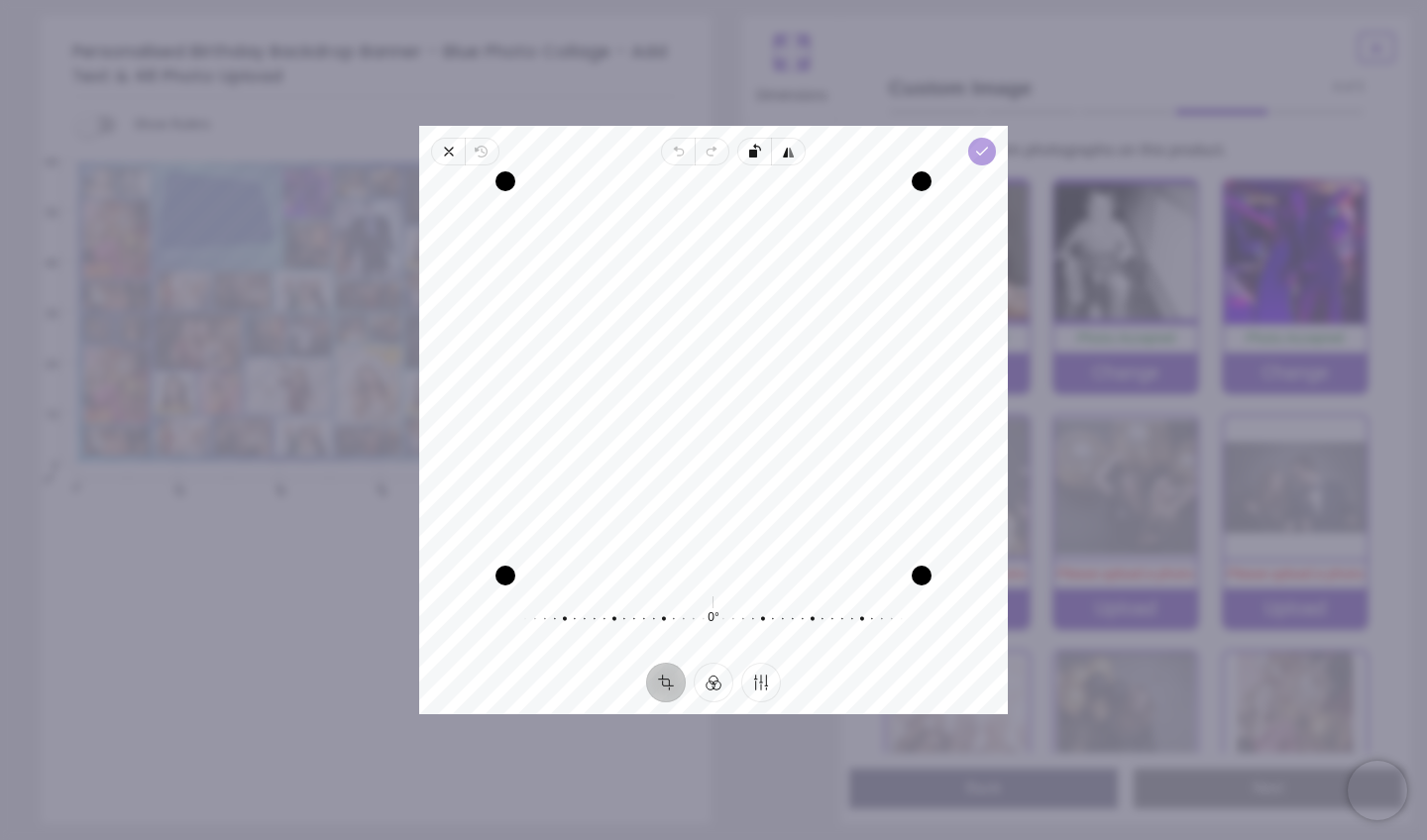 click 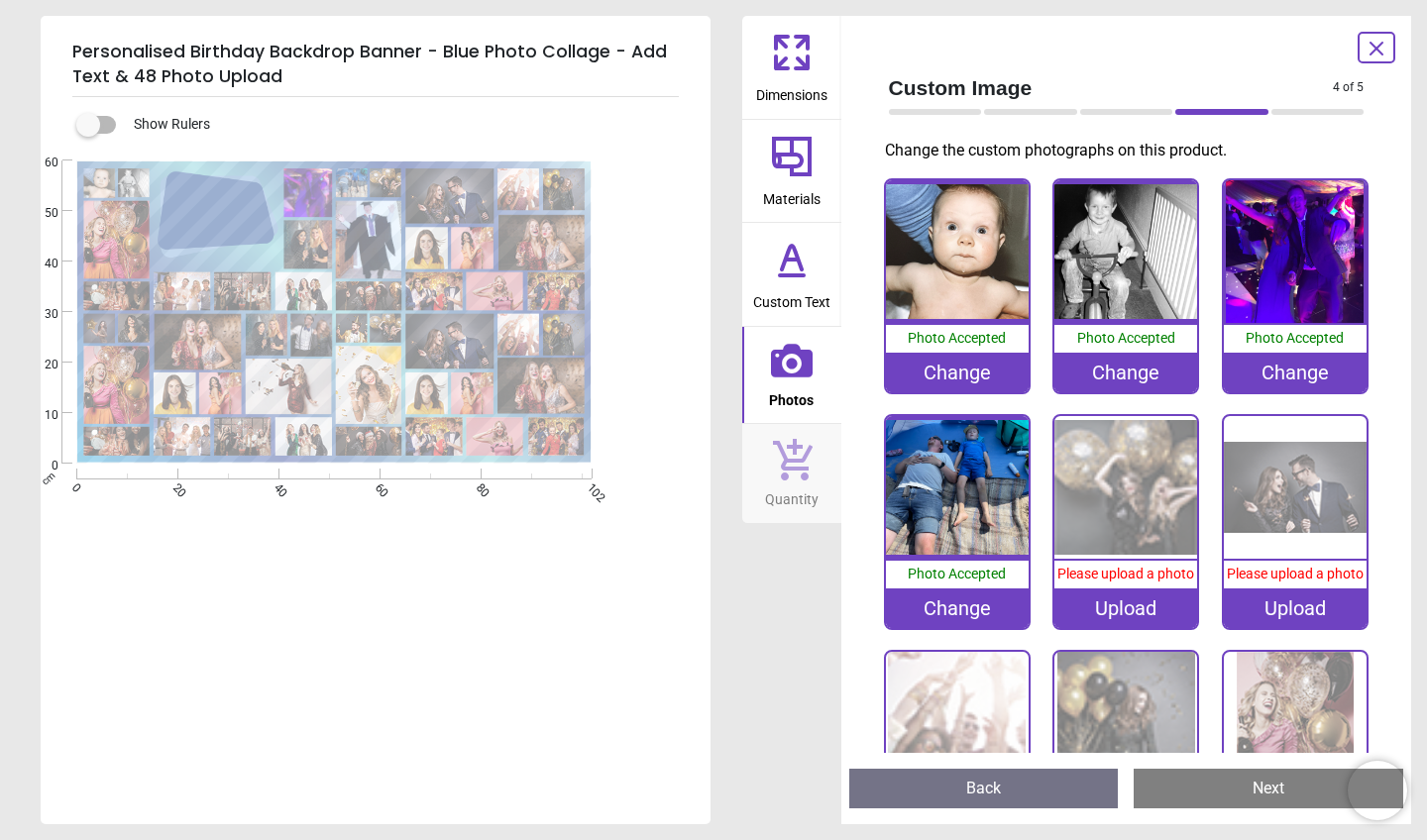 scroll, scrollTop: 0, scrollLeft: 0, axis: both 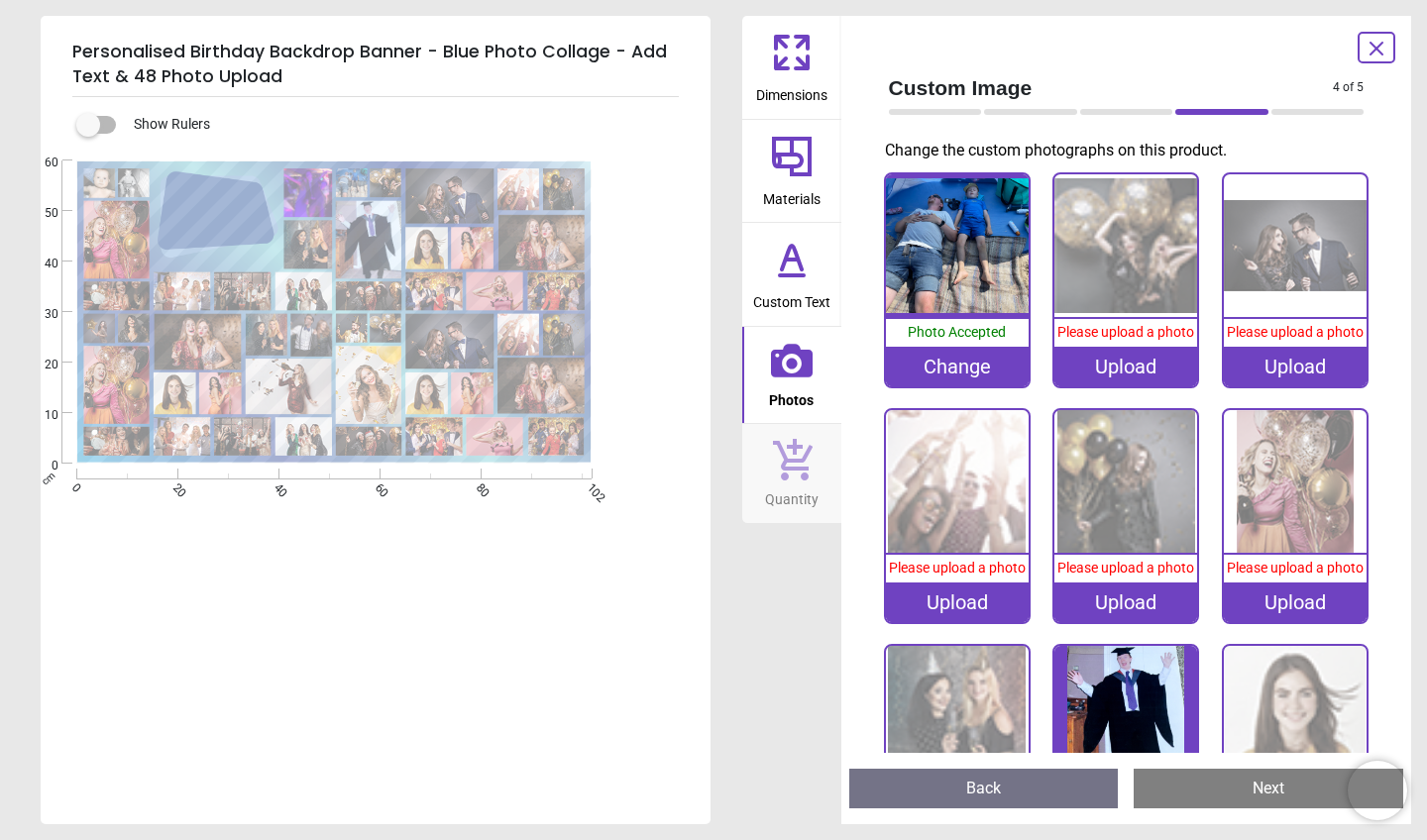 click on "Upload" at bounding box center [1126, 367] 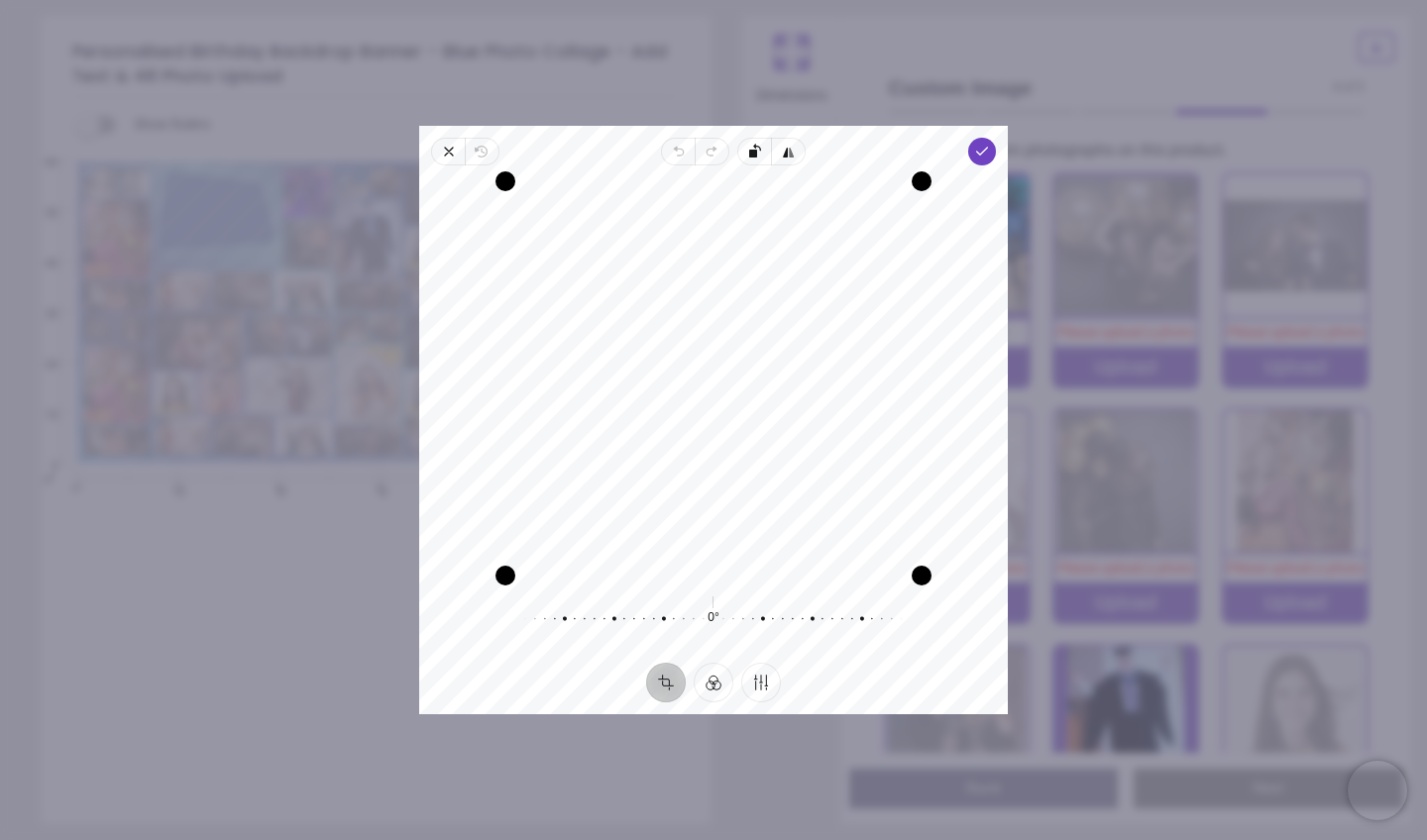 drag, startPoint x: 791, startPoint y: 494, endPoint x: 794, endPoint y: 462, distance: 32.14032 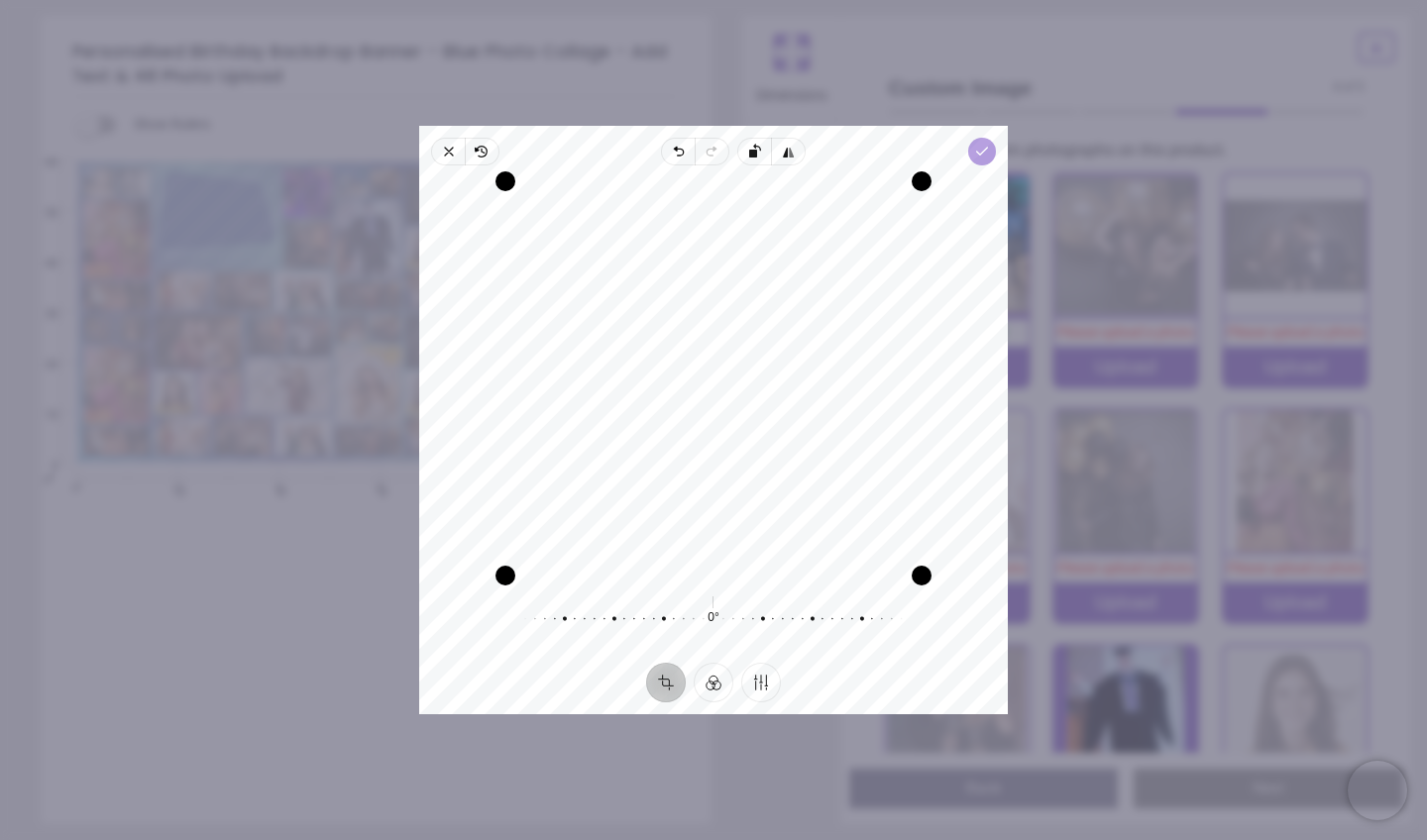 click 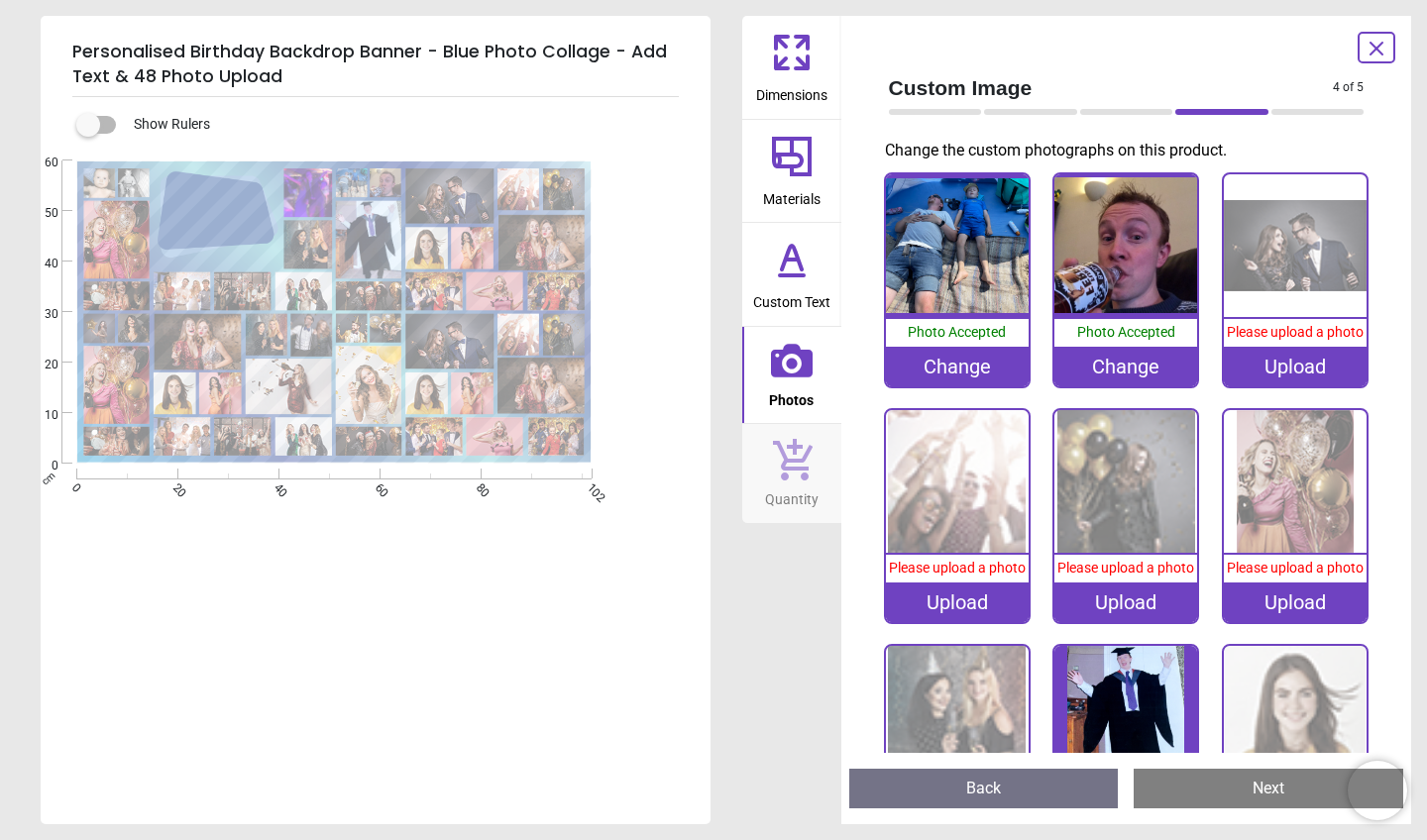 click on "Upload" at bounding box center (1295, 367) 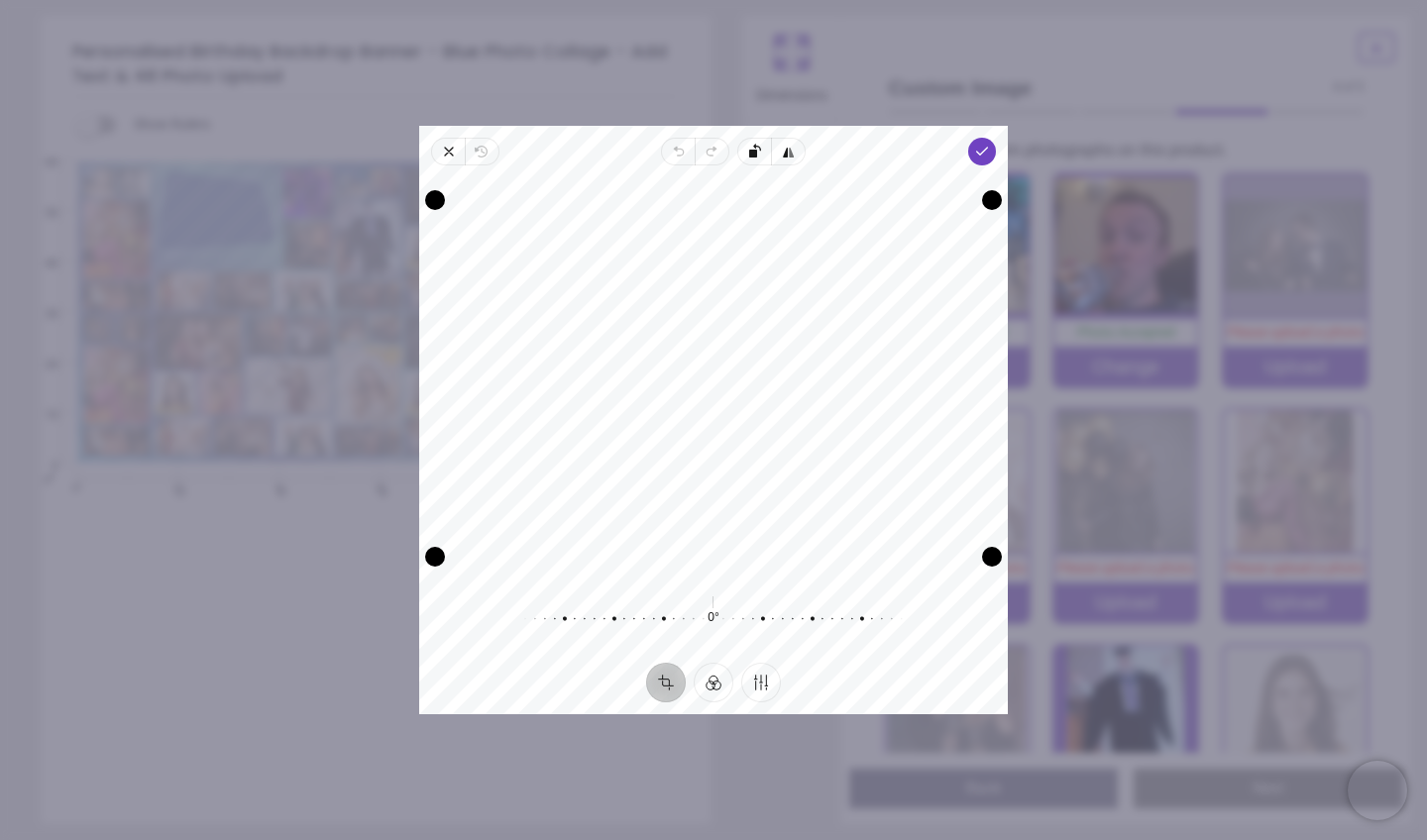drag, startPoint x: 767, startPoint y: 412, endPoint x: 774, endPoint y: 430, distance: 19.313208 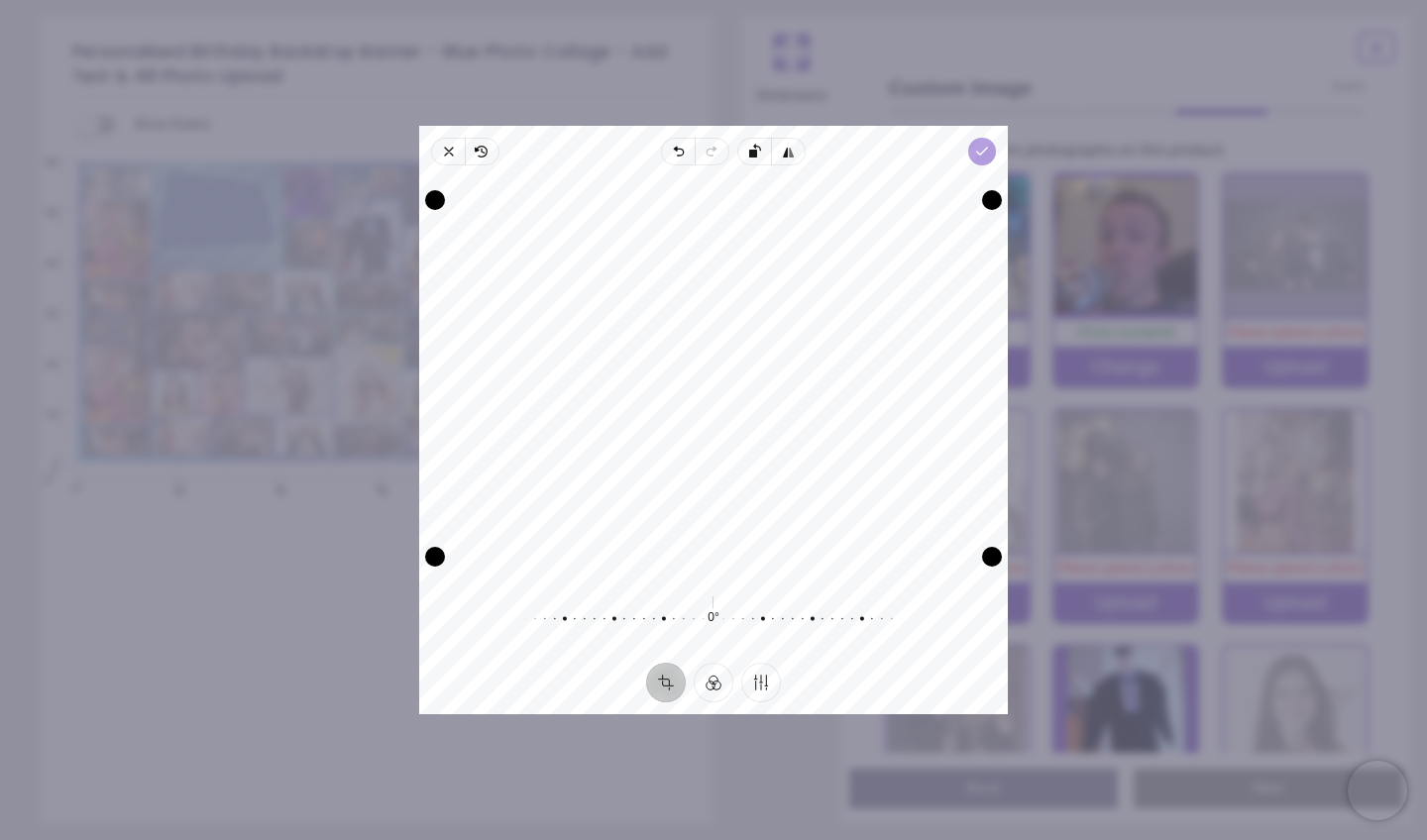 click 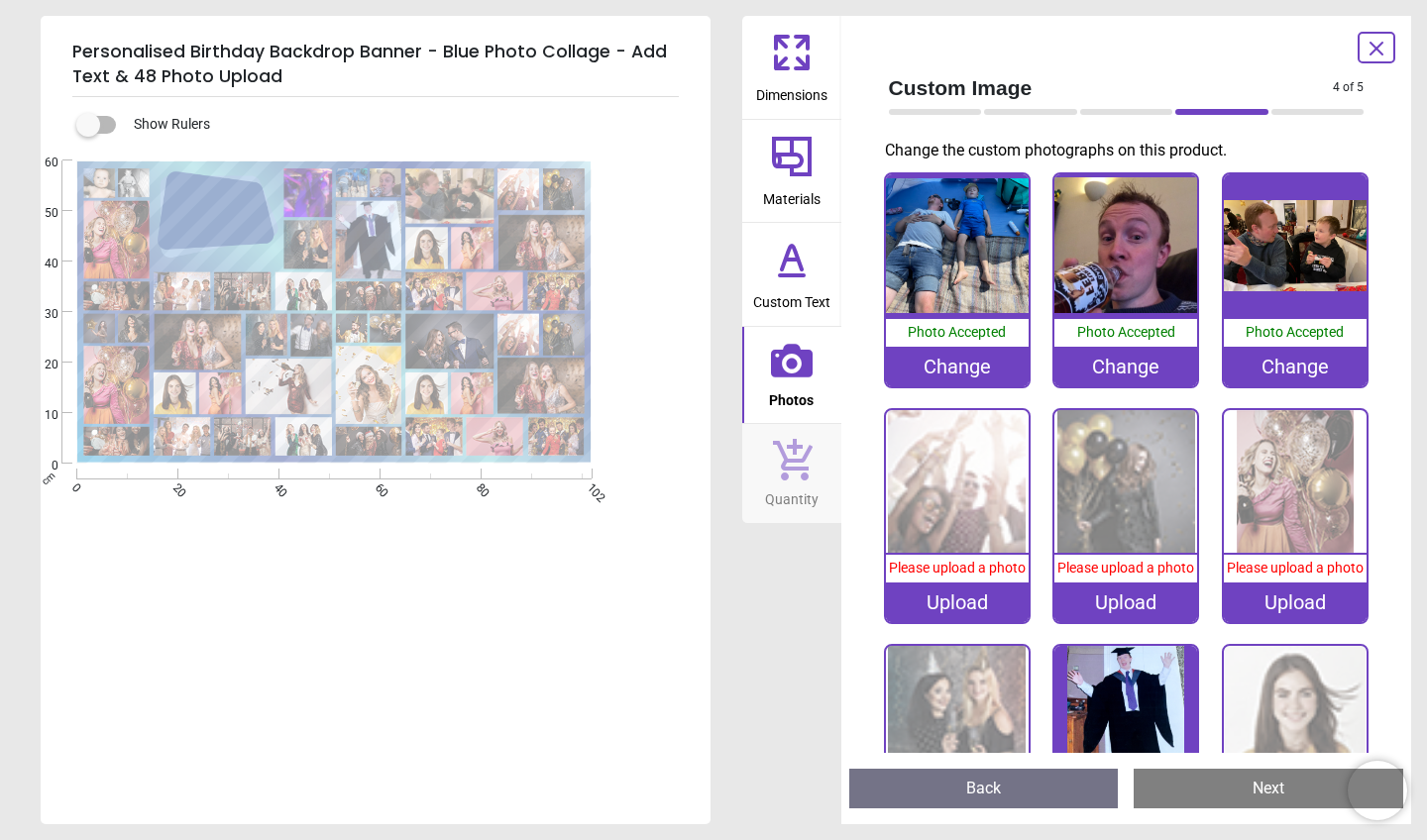 click 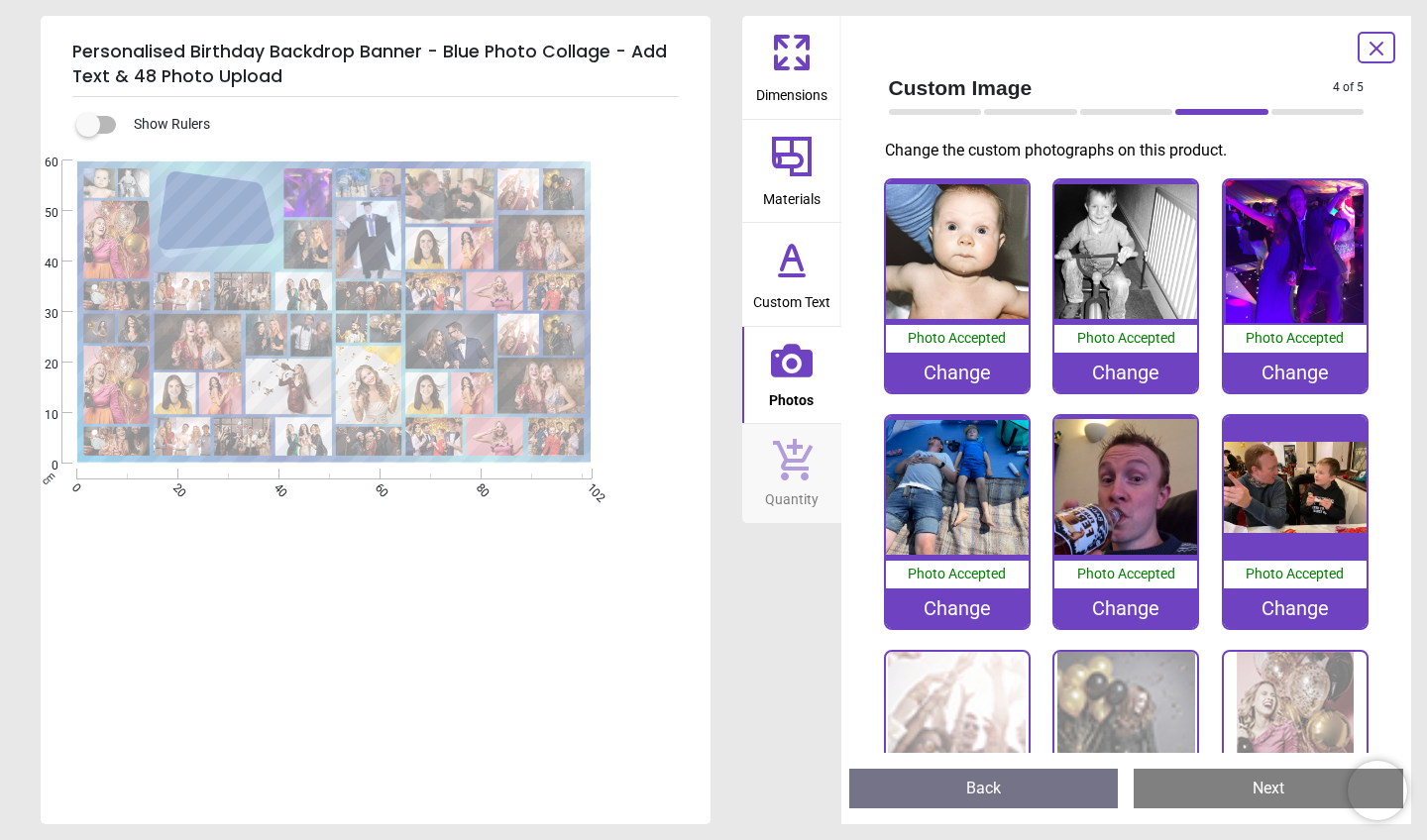 scroll, scrollTop: 0, scrollLeft: 0, axis: both 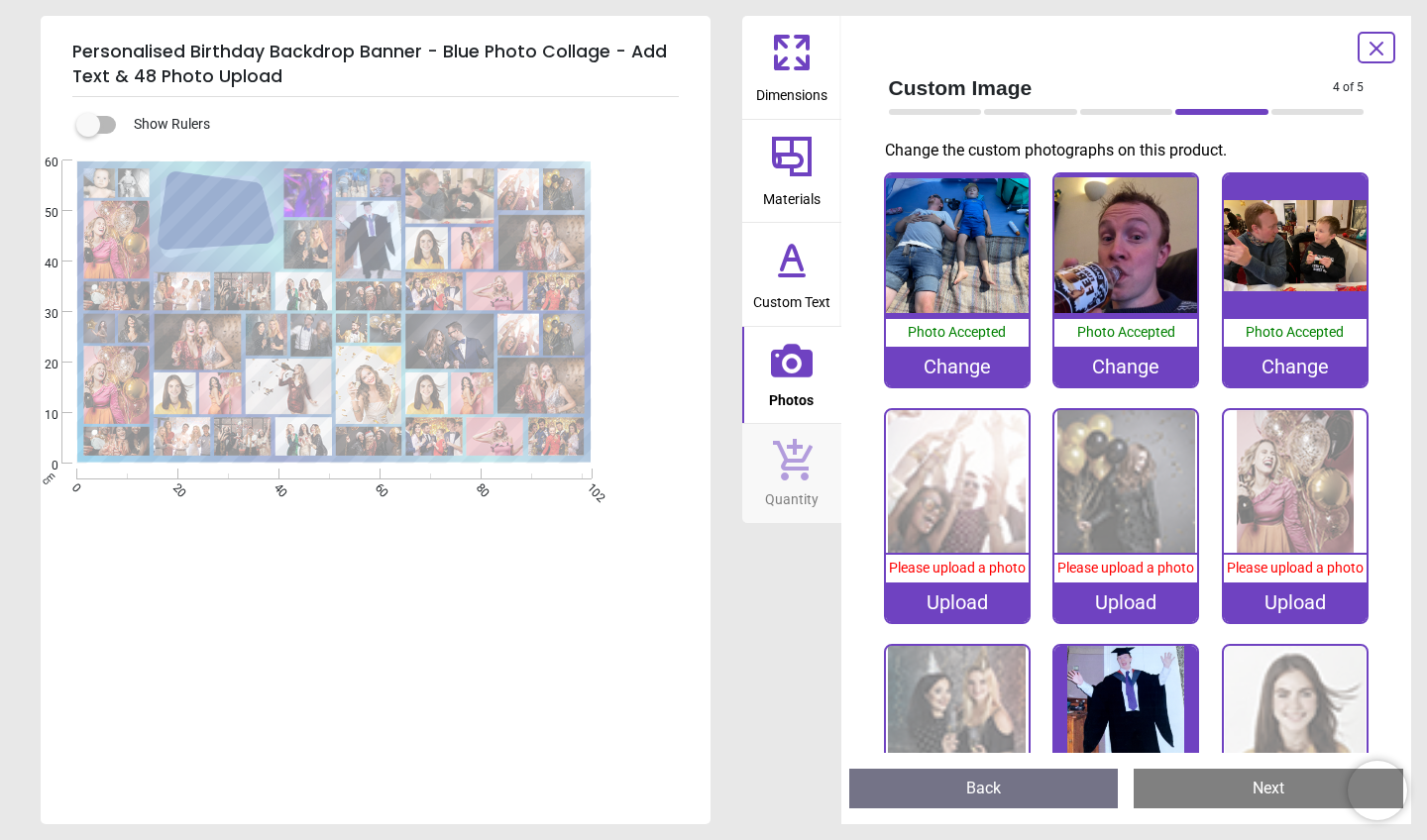 click on "Upload" at bounding box center [957, 602] 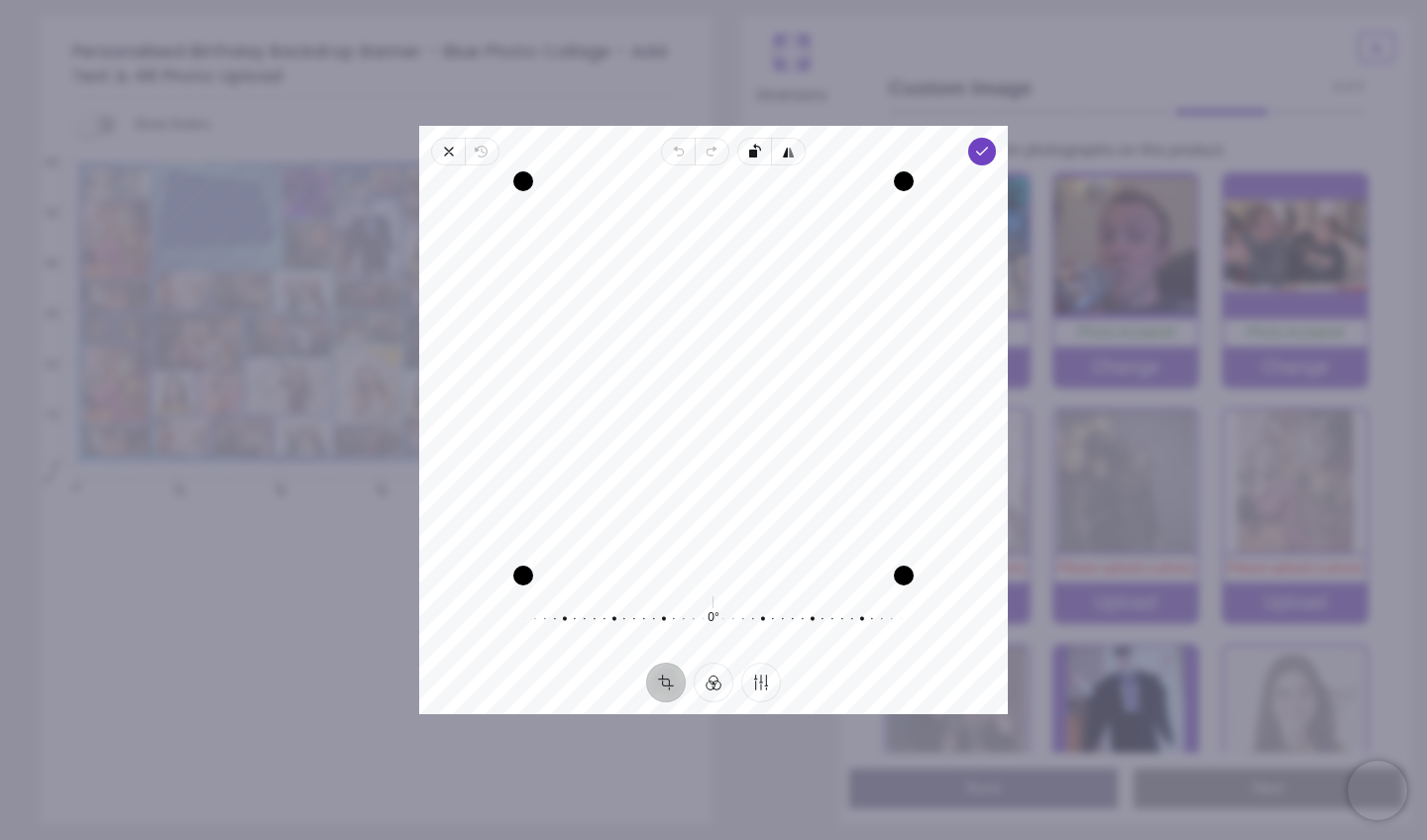 click on "Recenter" at bounding box center (714, 378) 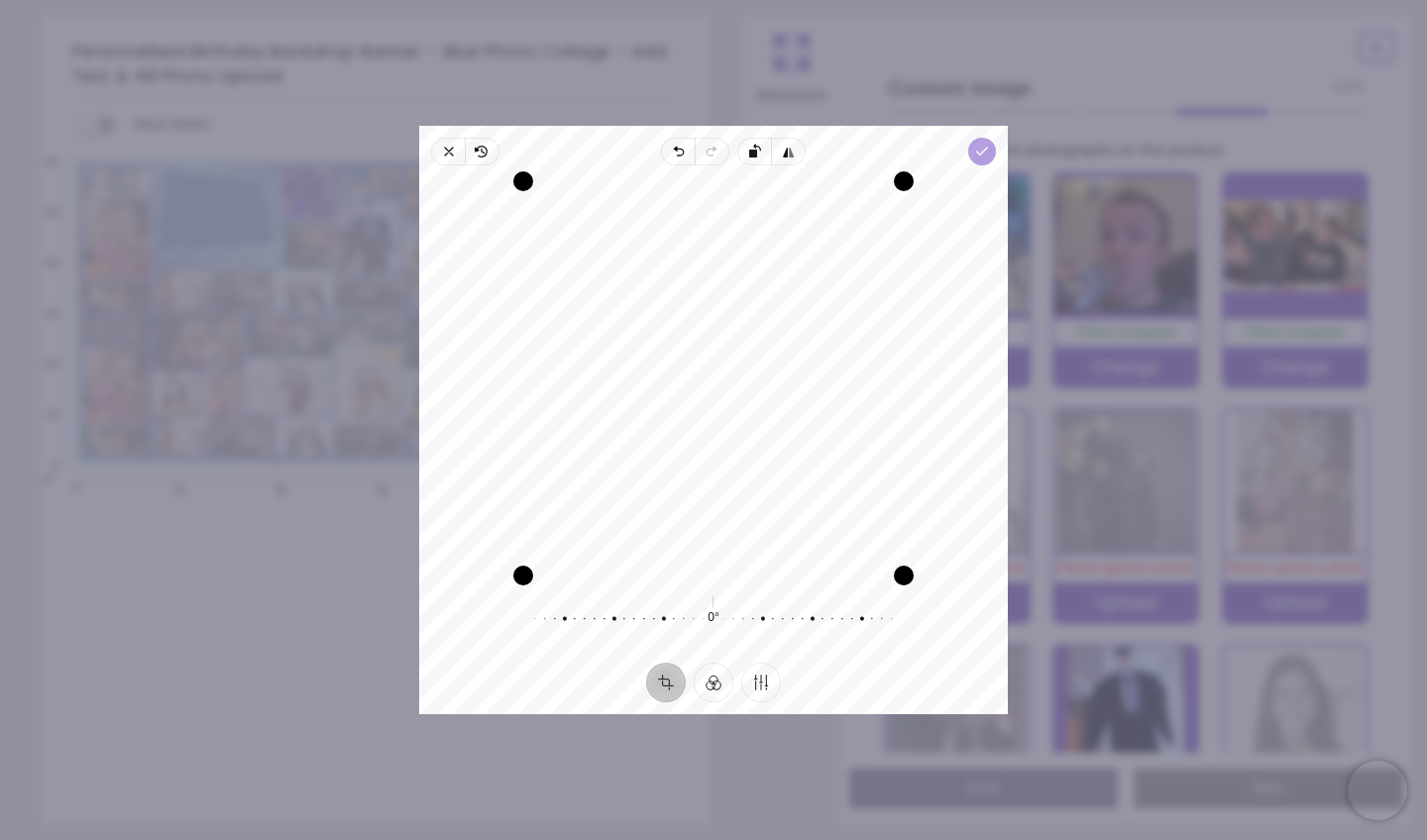 click 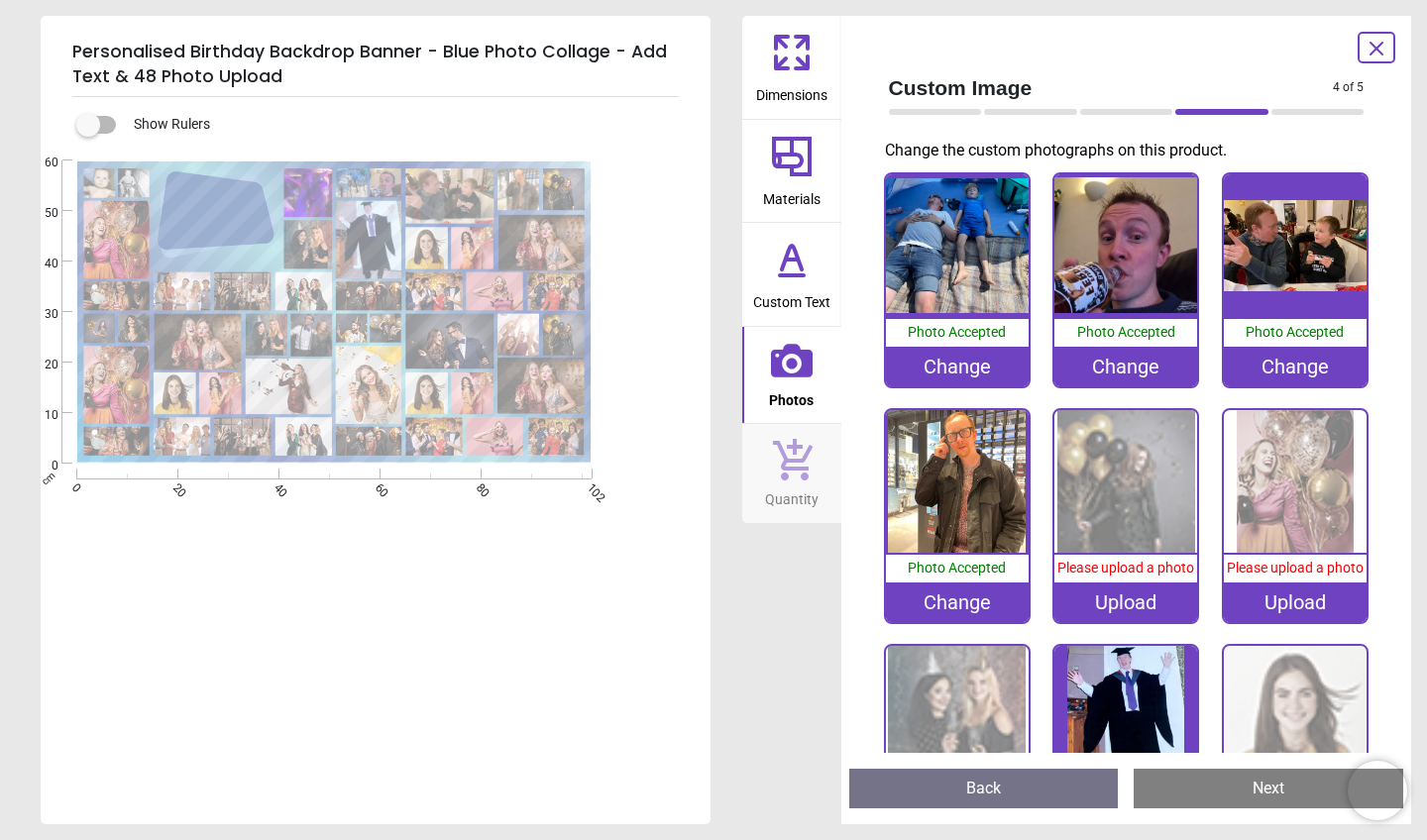 click on "Upload" at bounding box center [1126, 602] 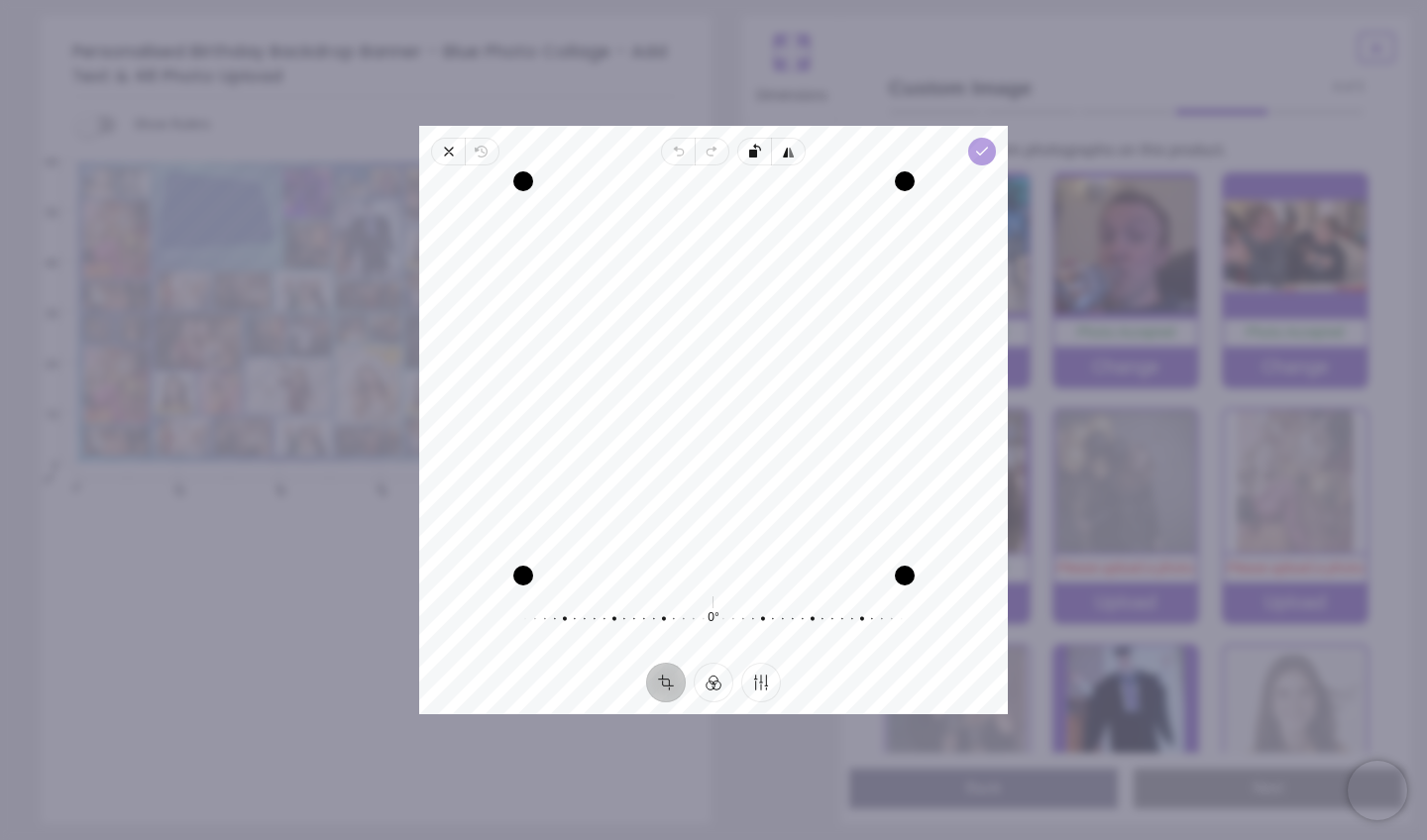 click 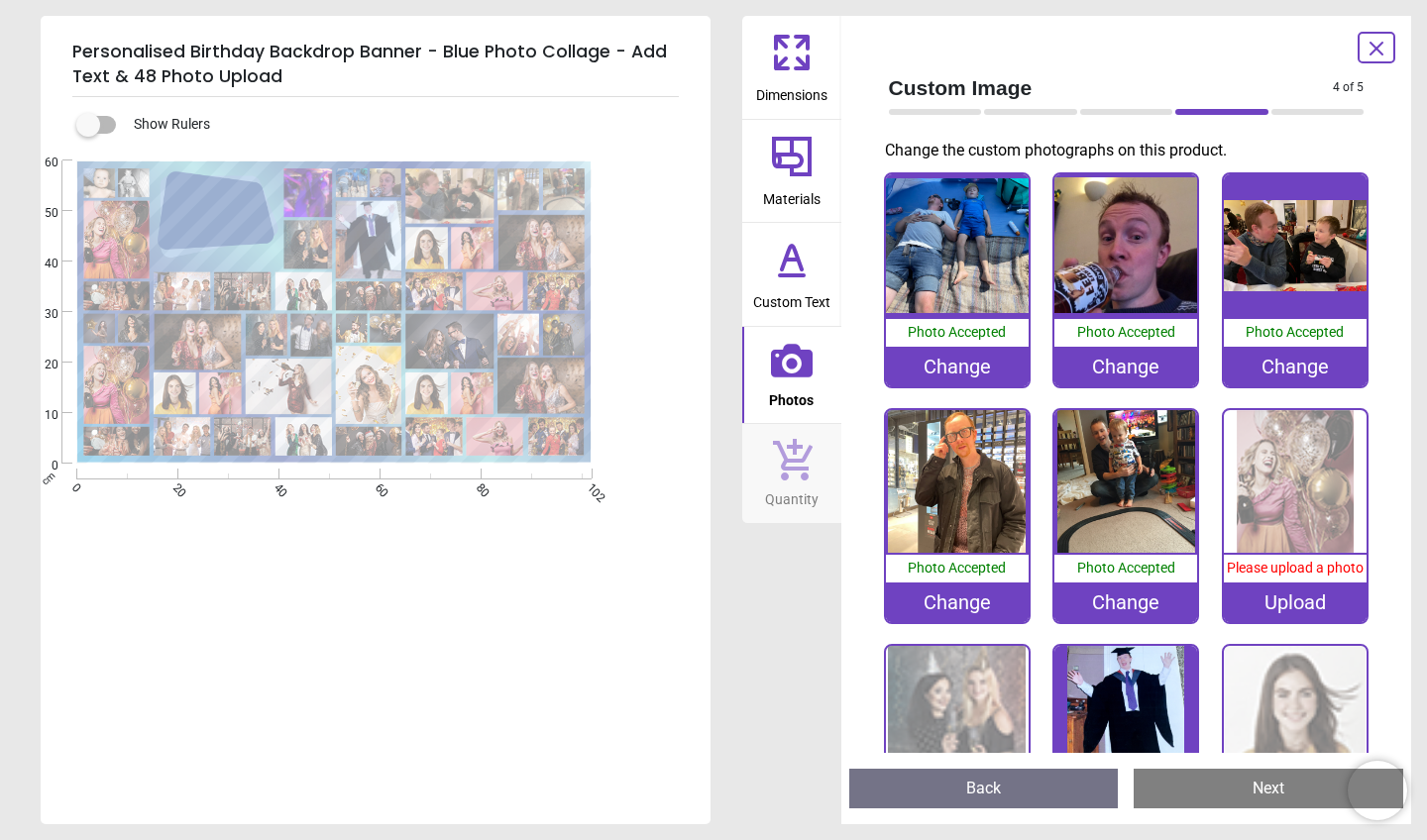 click on "Upload" at bounding box center (1295, 602) 